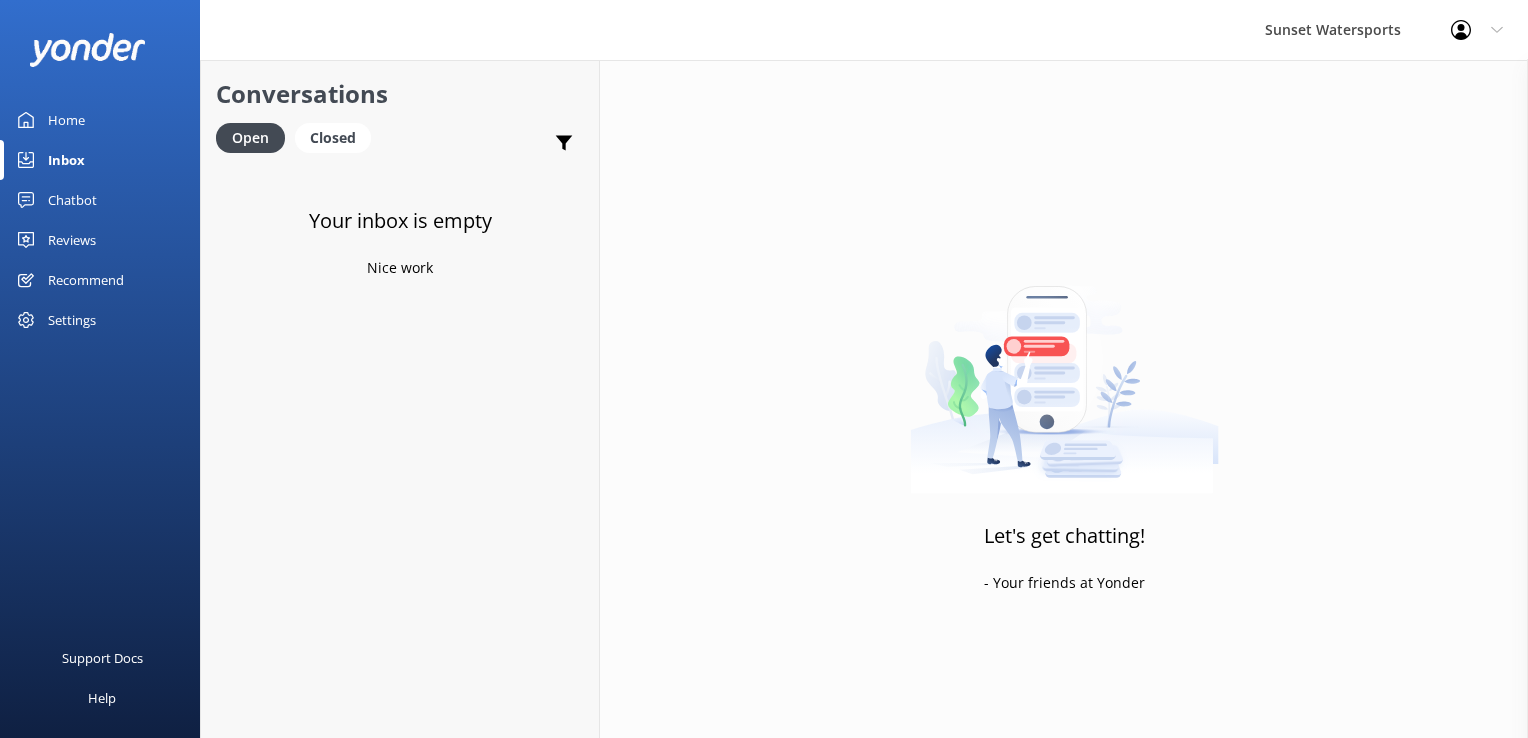 scroll, scrollTop: 0, scrollLeft: 0, axis: both 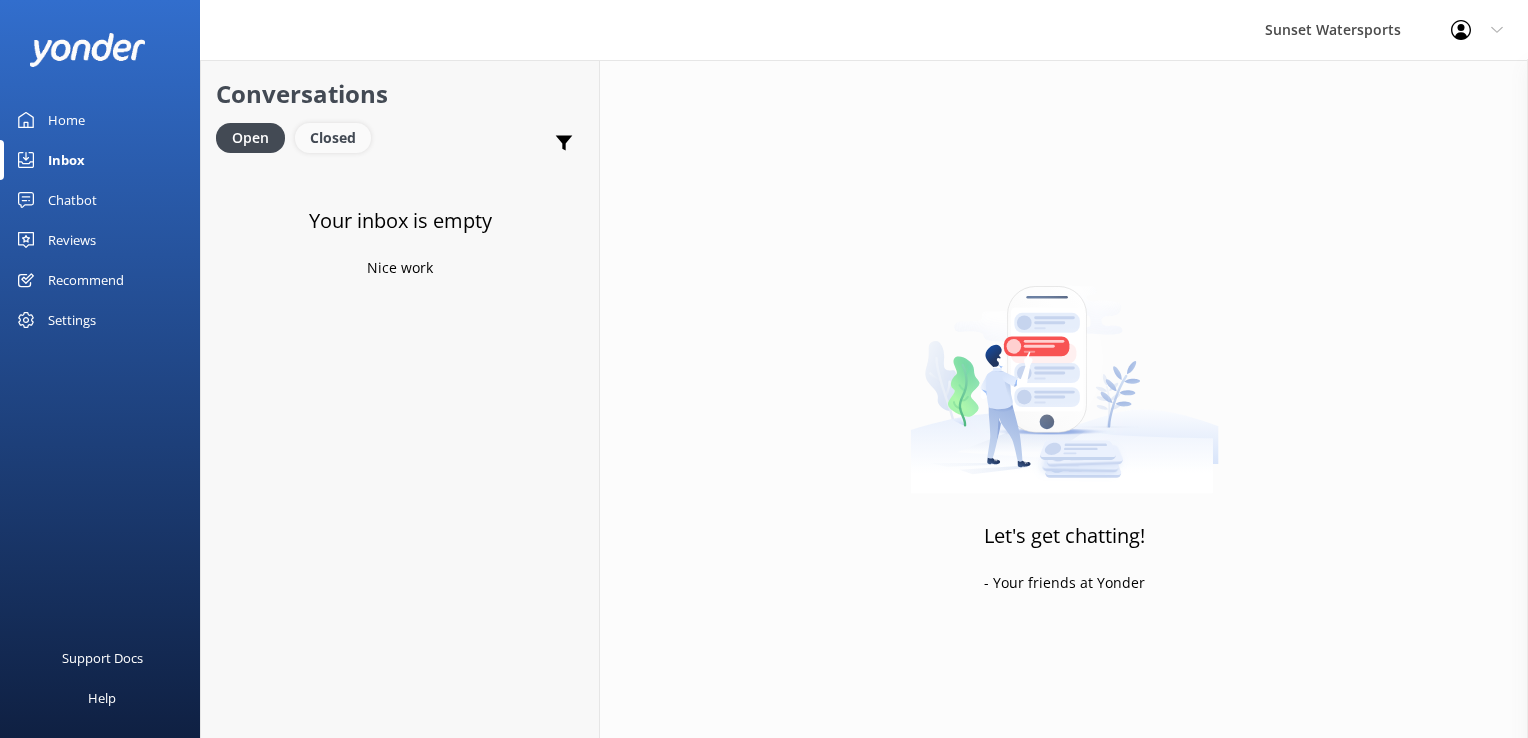 click on "Closed" at bounding box center [333, 138] 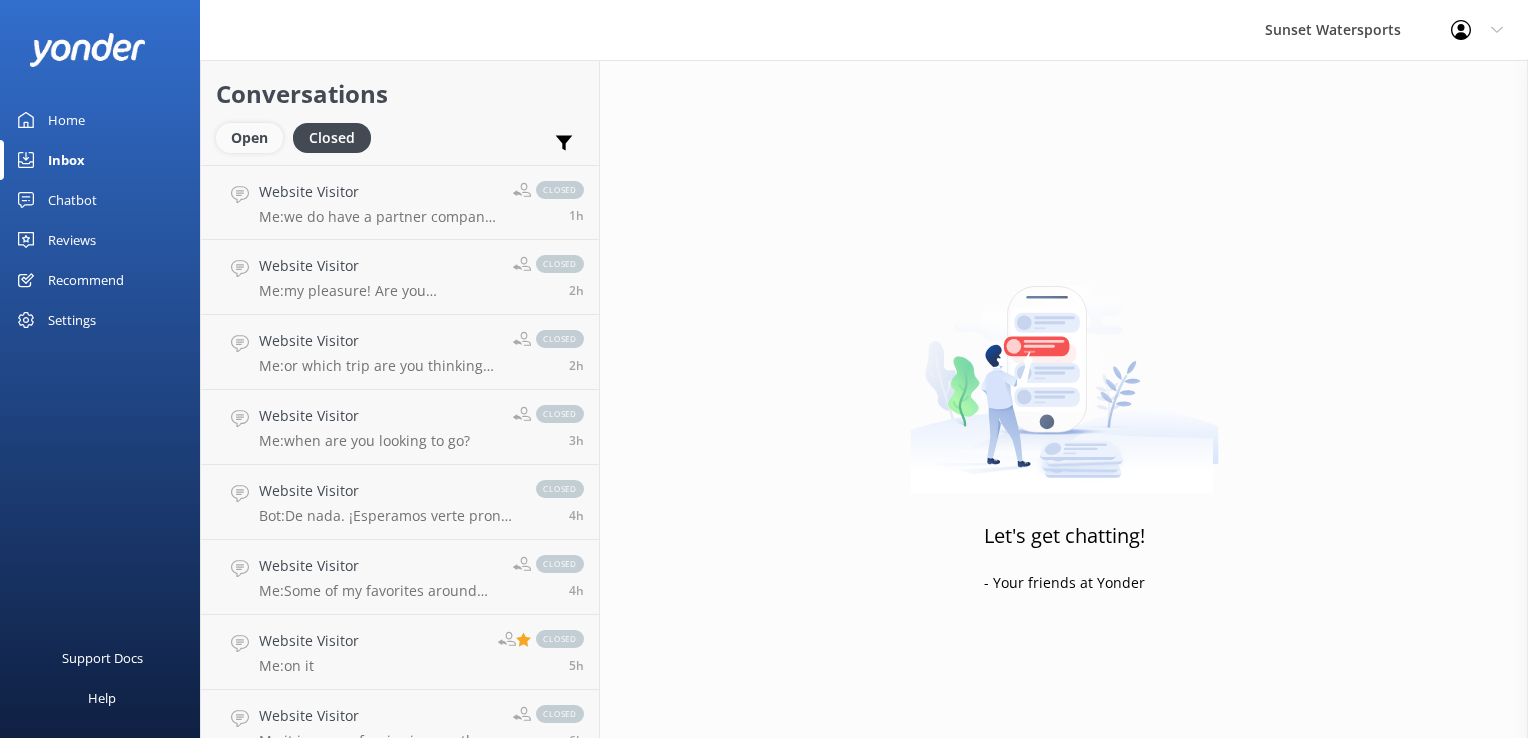click on "Open" at bounding box center [249, 138] 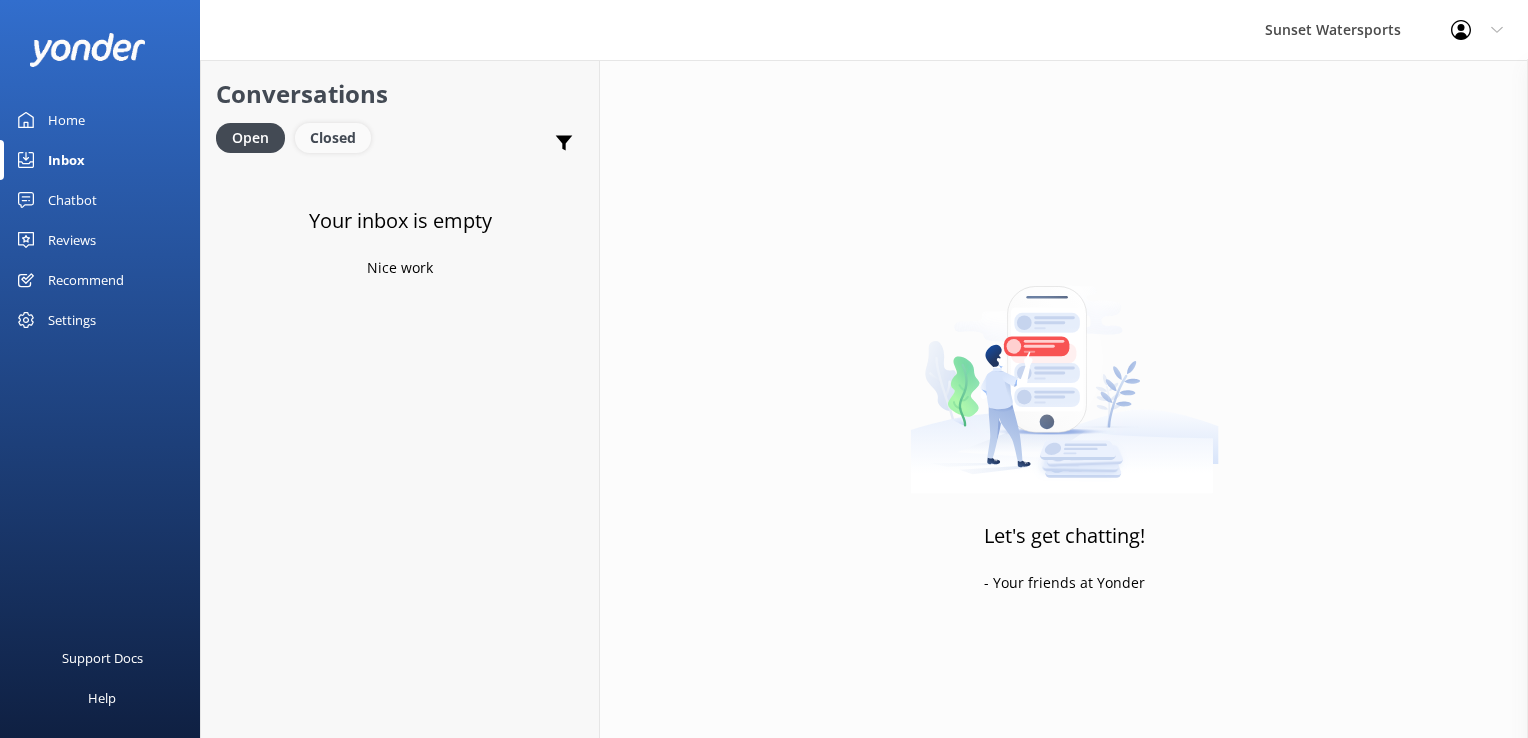 drag, startPoint x: 330, startPoint y: 136, endPoint x: 319, endPoint y: 136, distance: 11 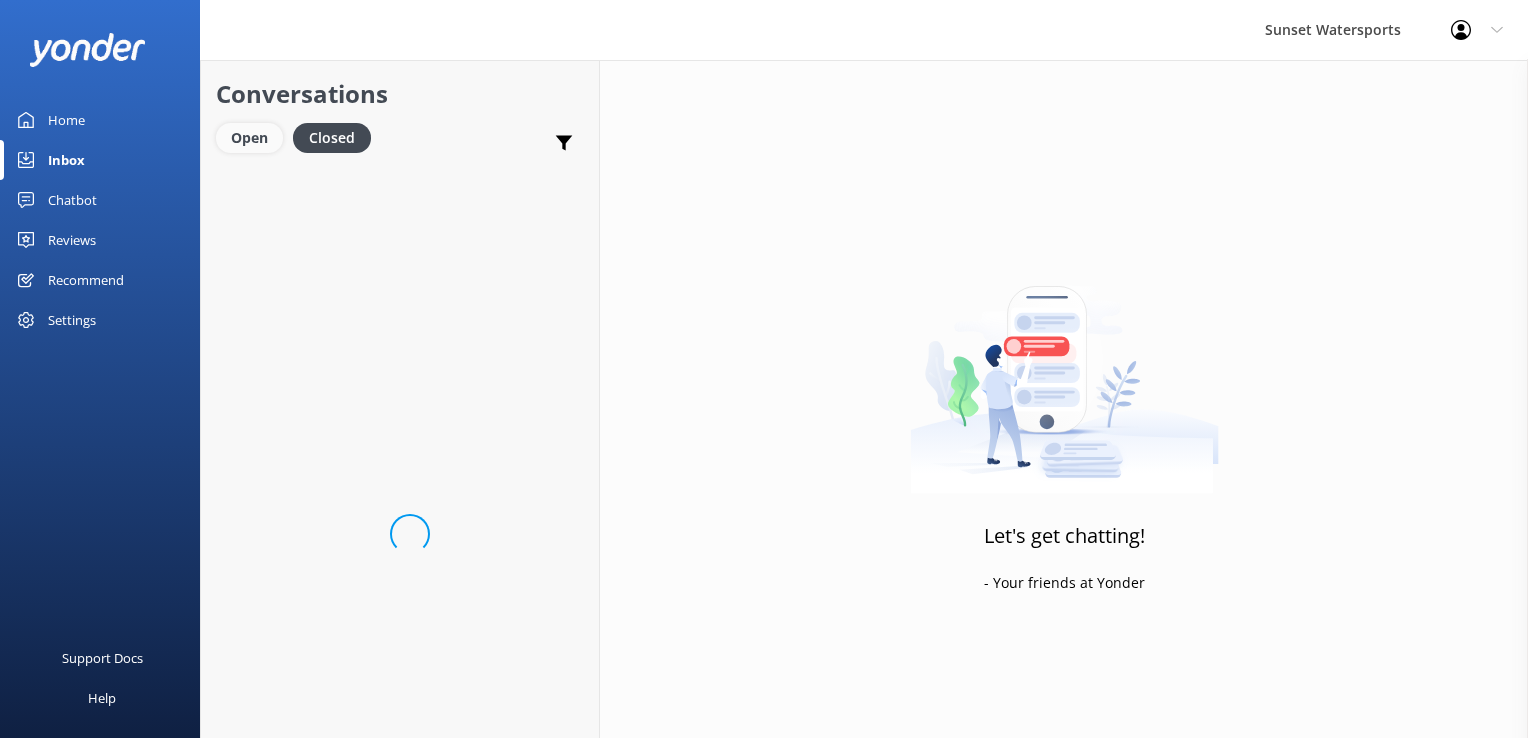 click on "Open" at bounding box center (249, 138) 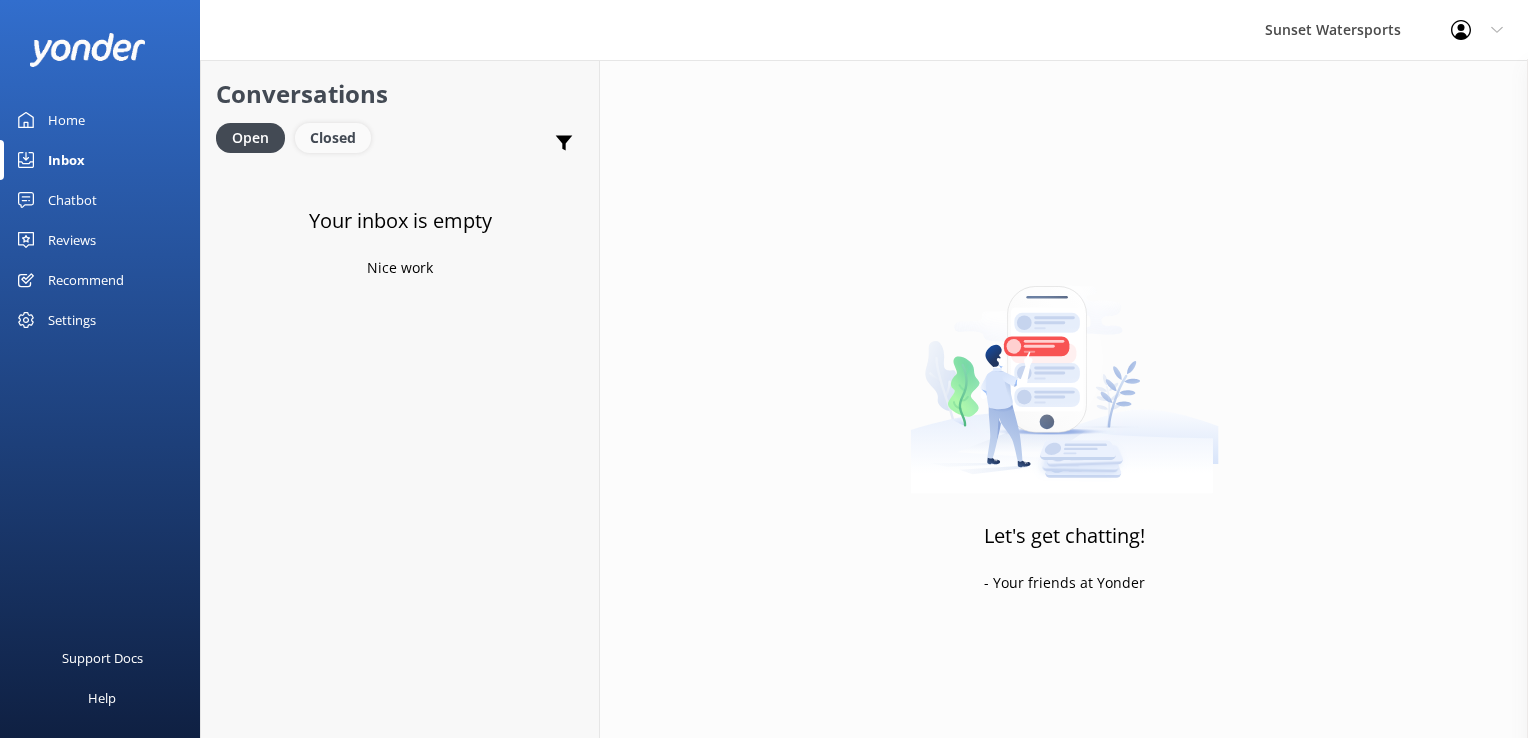 click on "Closed" at bounding box center (333, 138) 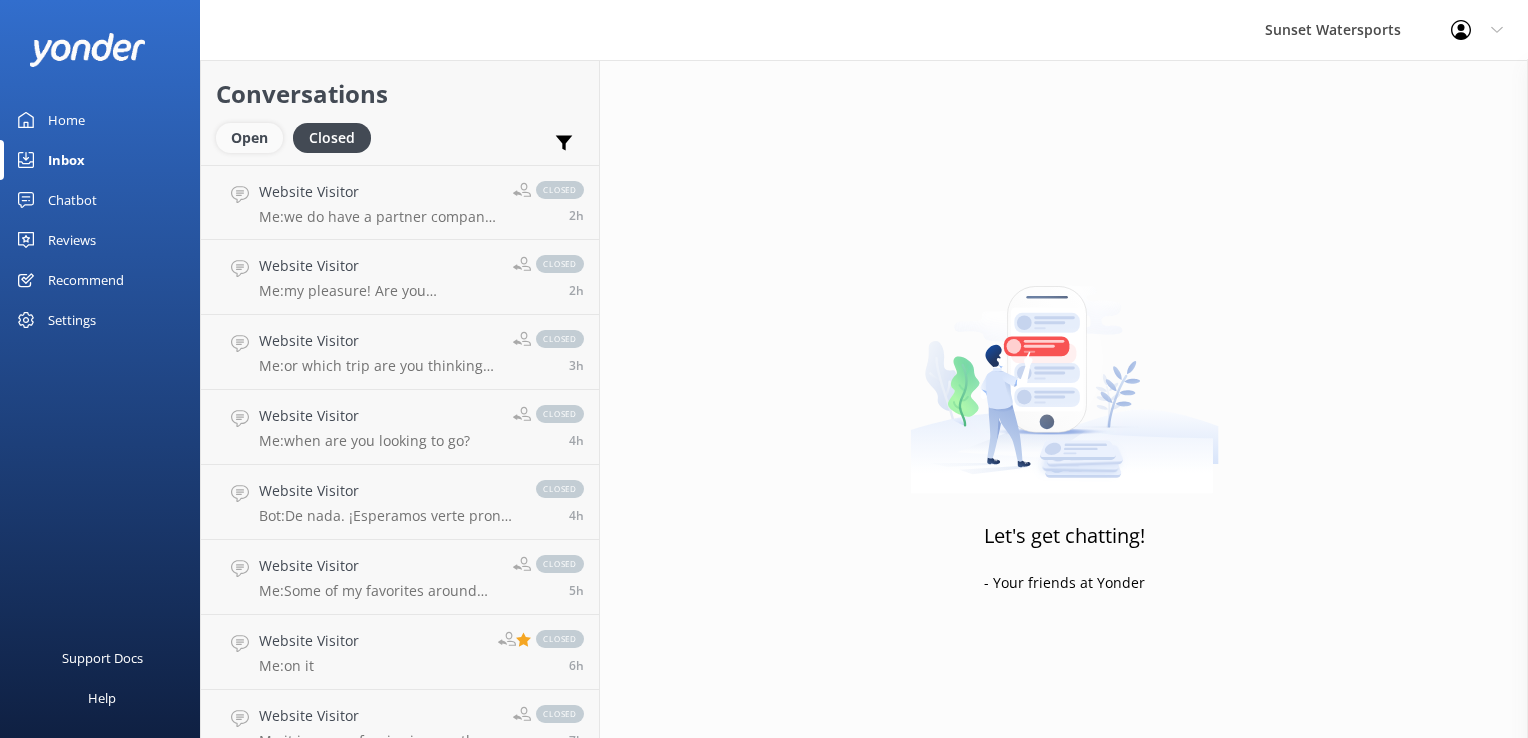 click on "Open" at bounding box center (249, 138) 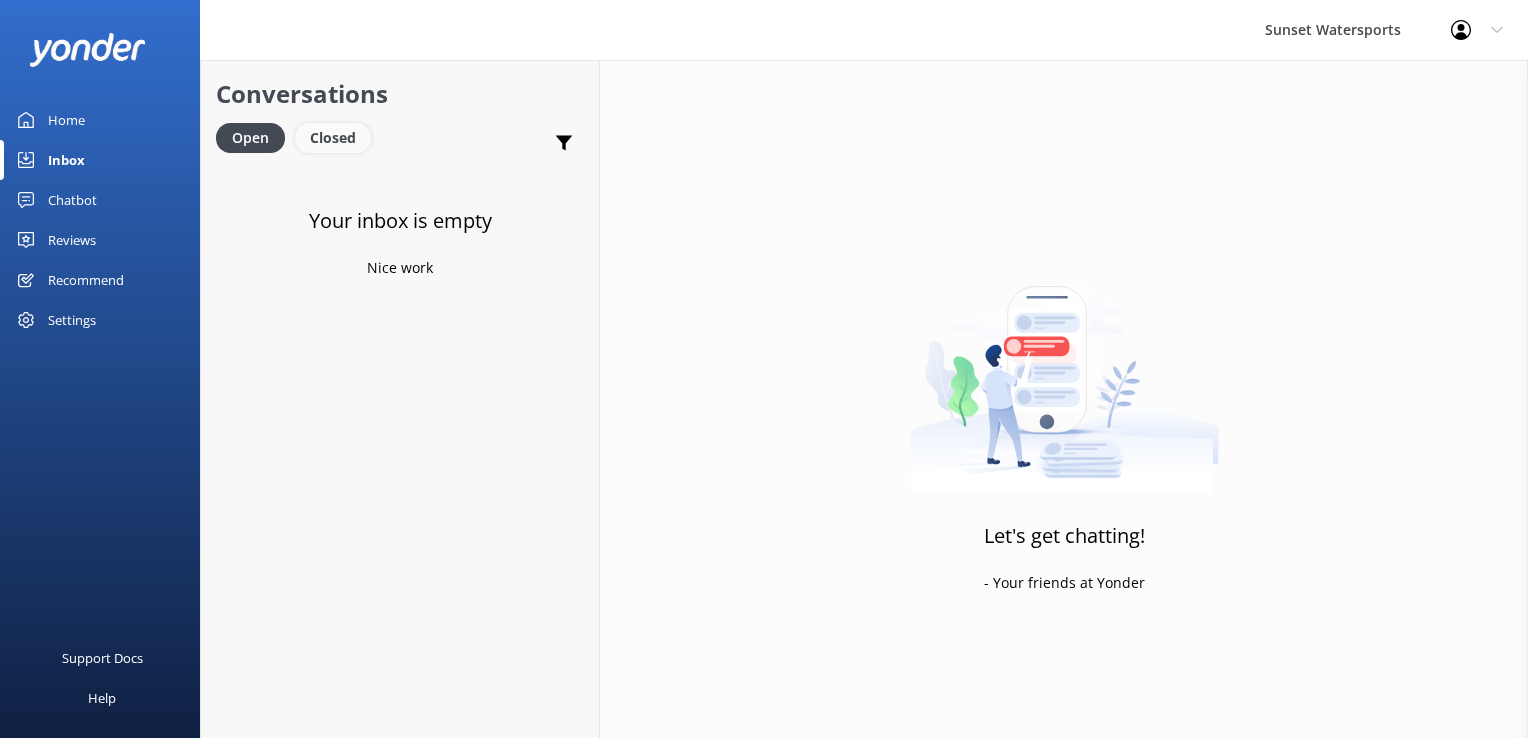 click on "Closed" at bounding box center [333, 138] 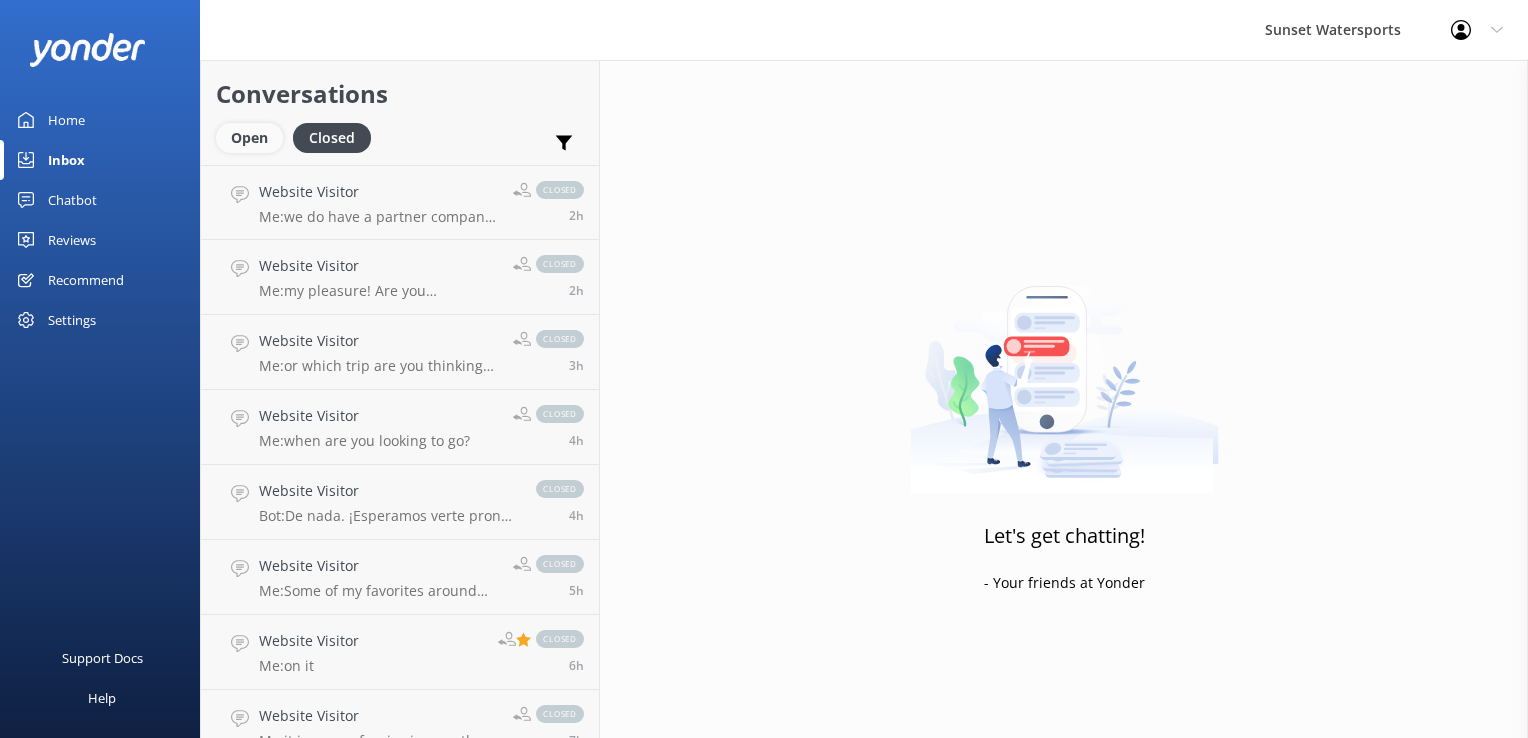click on "Open" at bounding box center (249, 138) 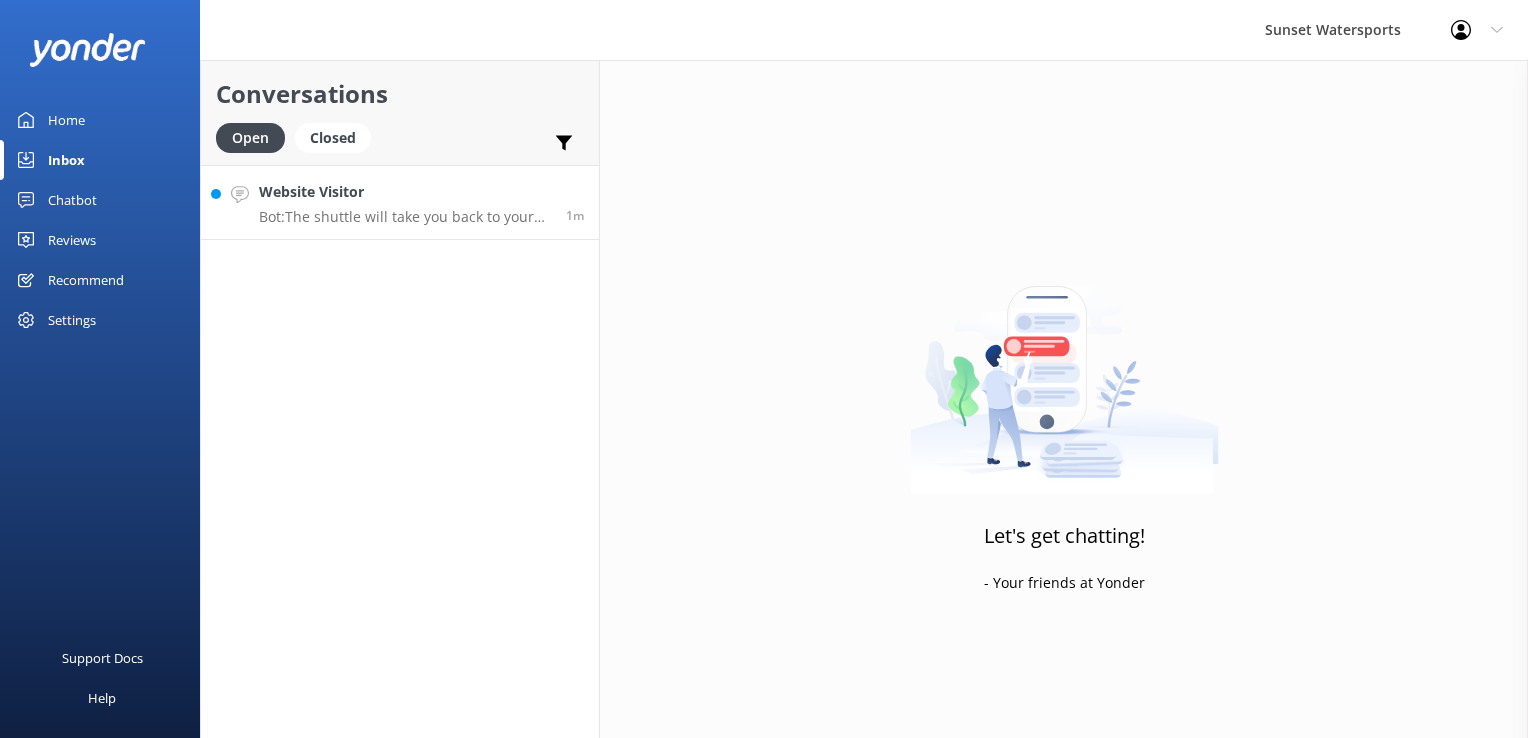 click on "Website Visitor" at bounding box center [405, 192] 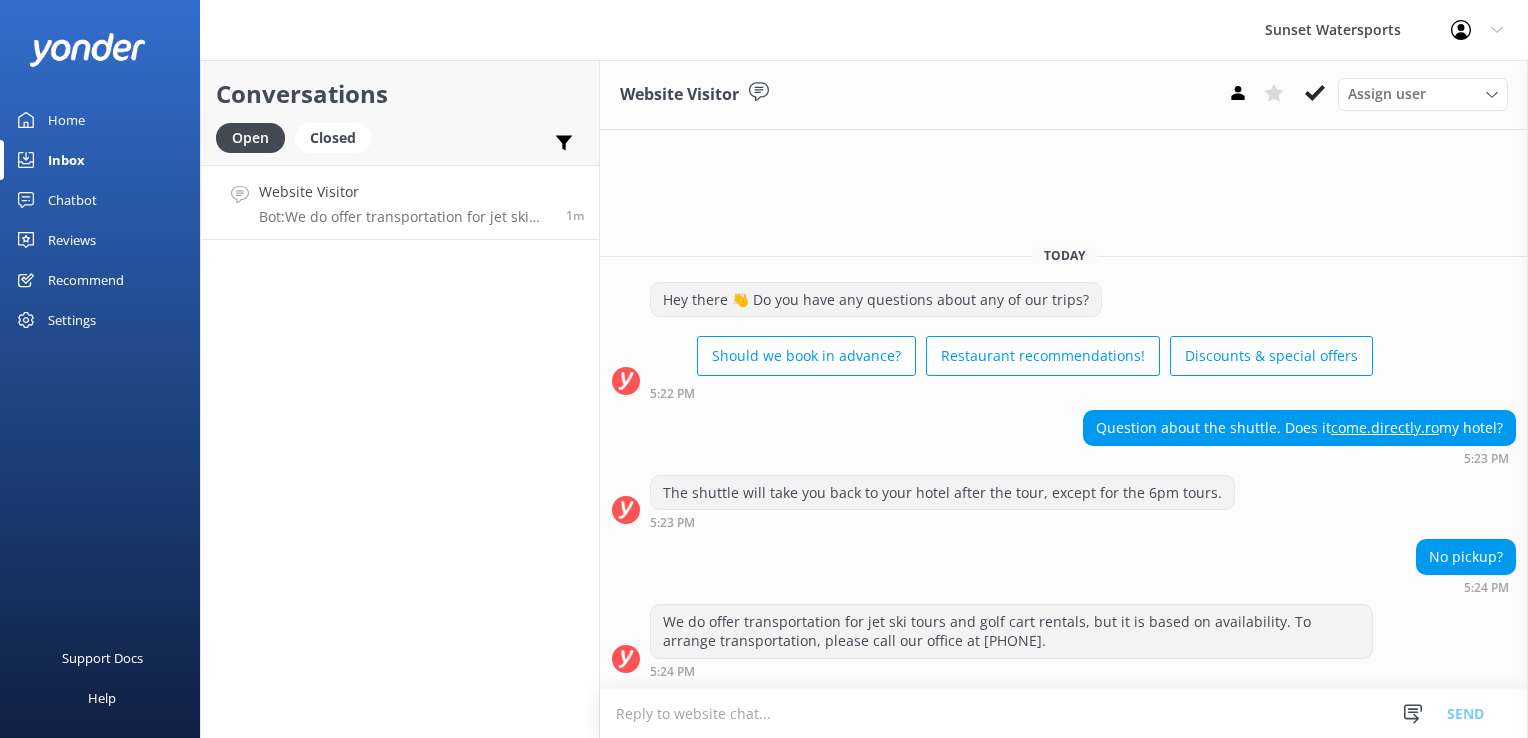 click at bounding box center (1064, 713) 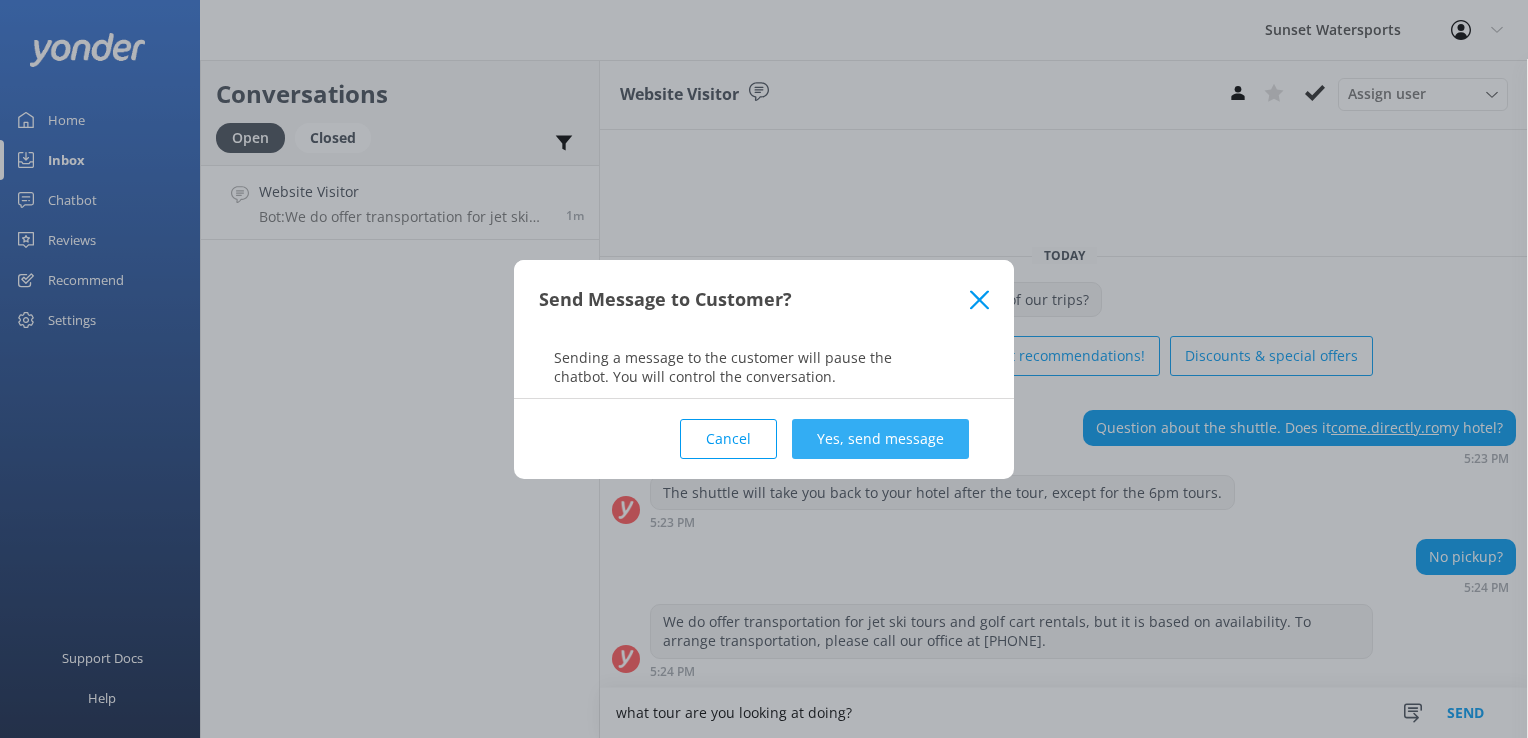 type on "what tour are you looking at doing?" 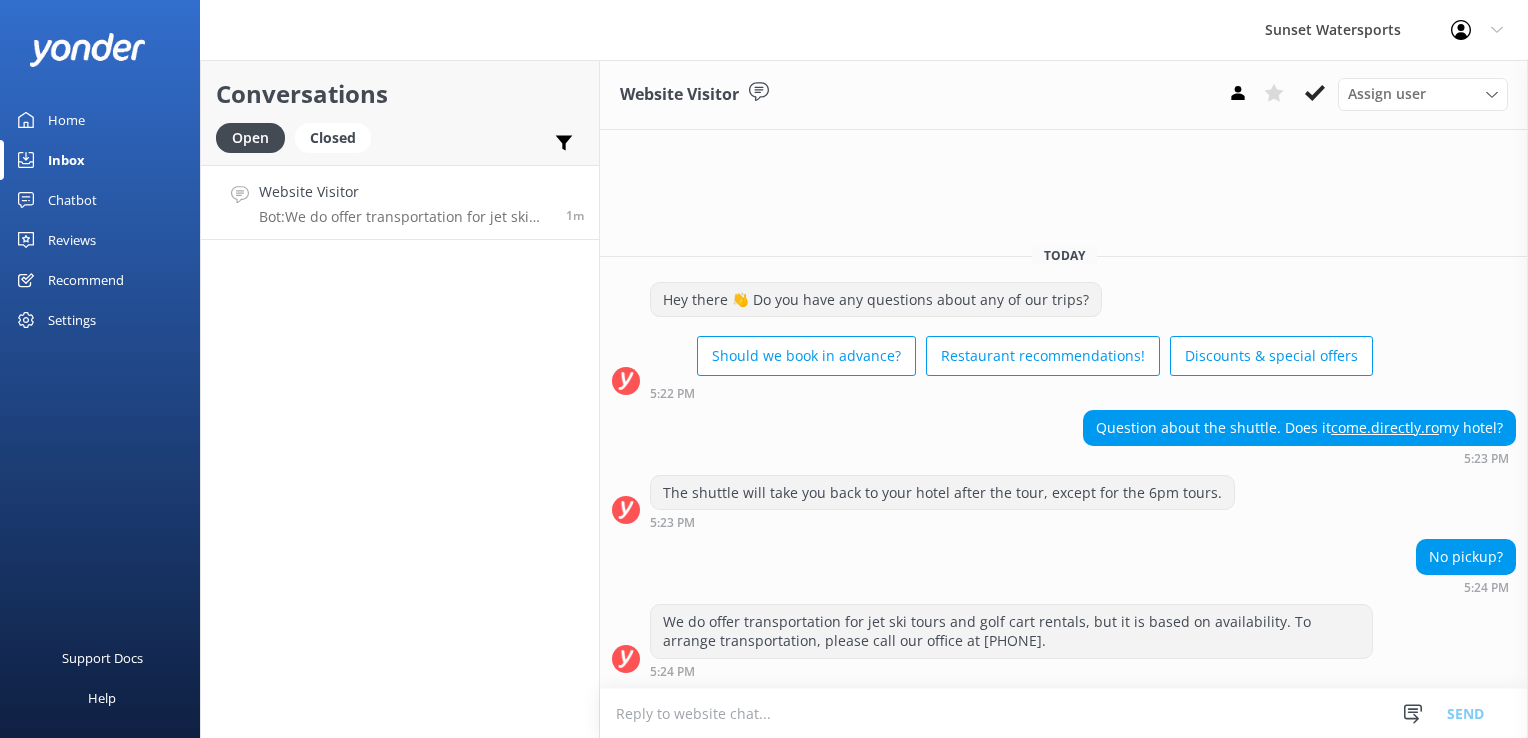 scroll, scrollTop: 27, scrollLeft: 0, axis: vertical 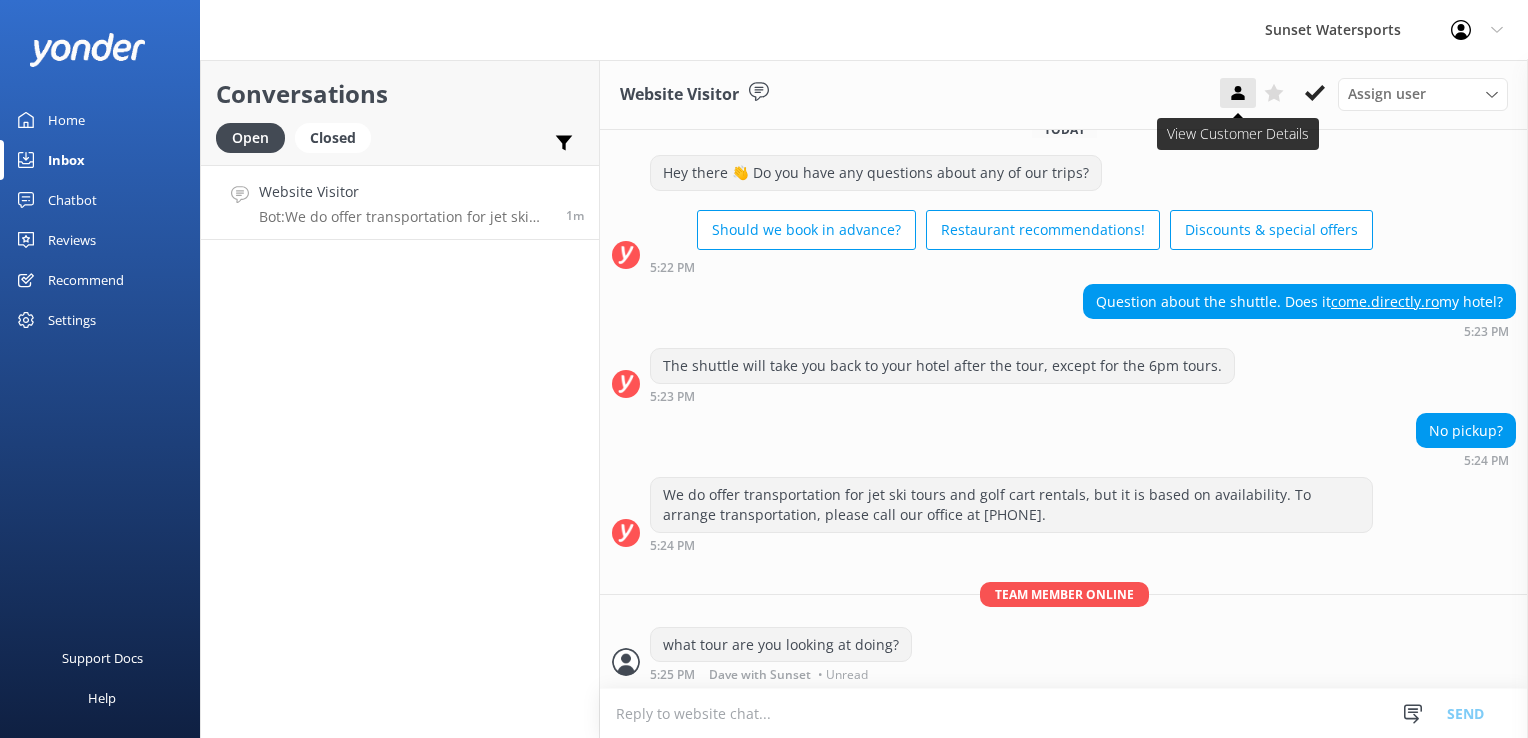 click 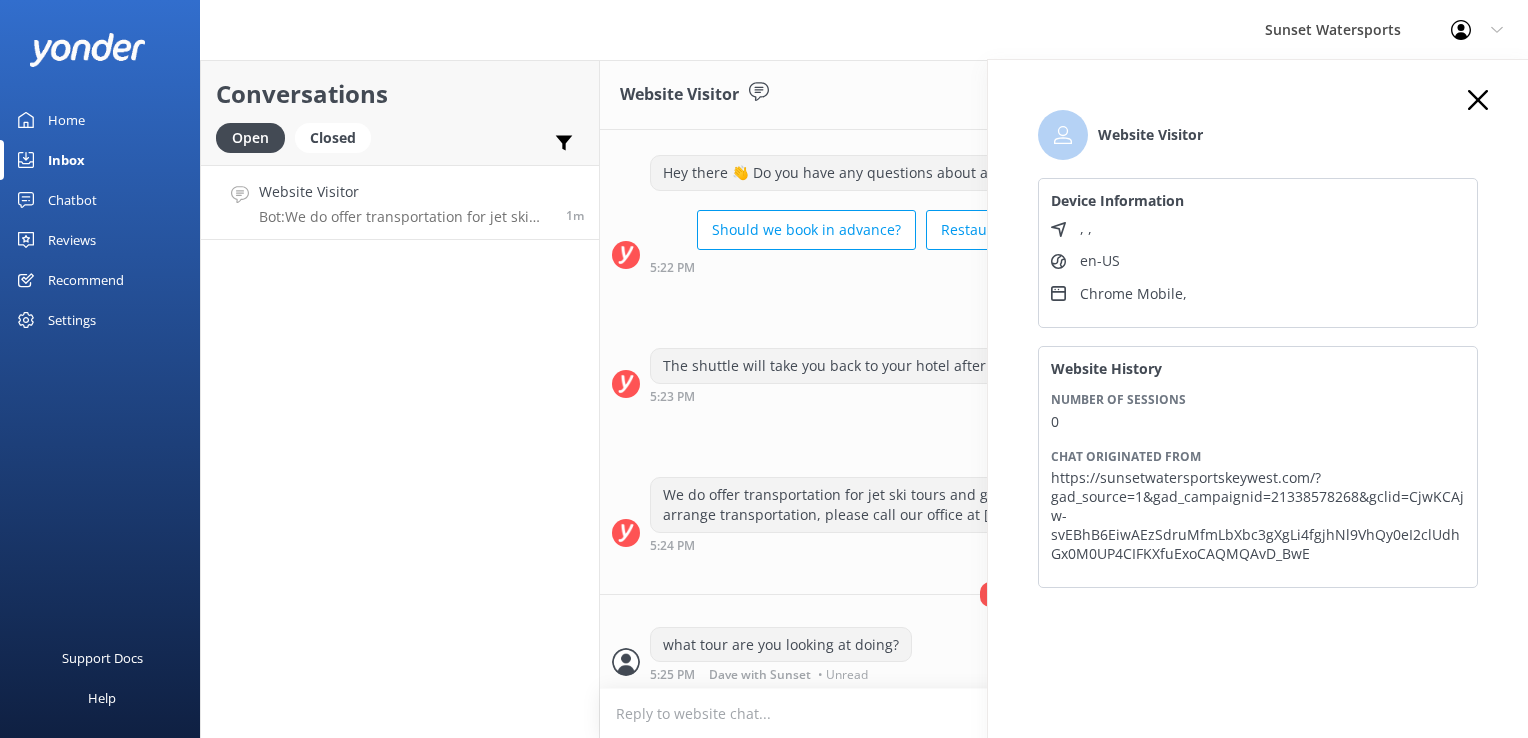click on "Conversations Open Closed Important Assigned to me Unassigned Website Visitor Bot:  We do offer transportation for jet ski tours and golf cart rentals, but it is based on availability. To arrange transportation, please call our office at [PHONE]. 1m" at bounding box center (400, 399) 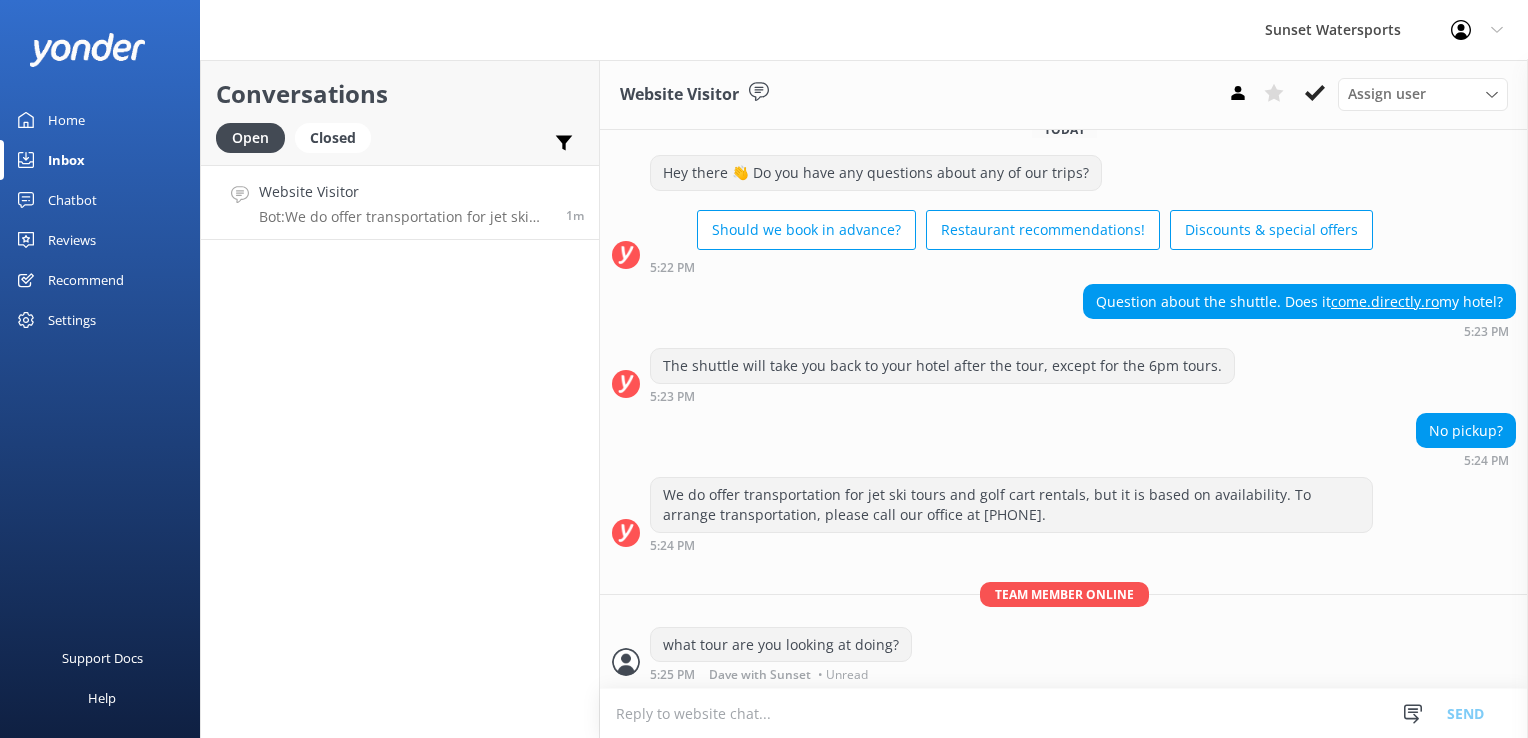 click at bounding box center [1064, 713] 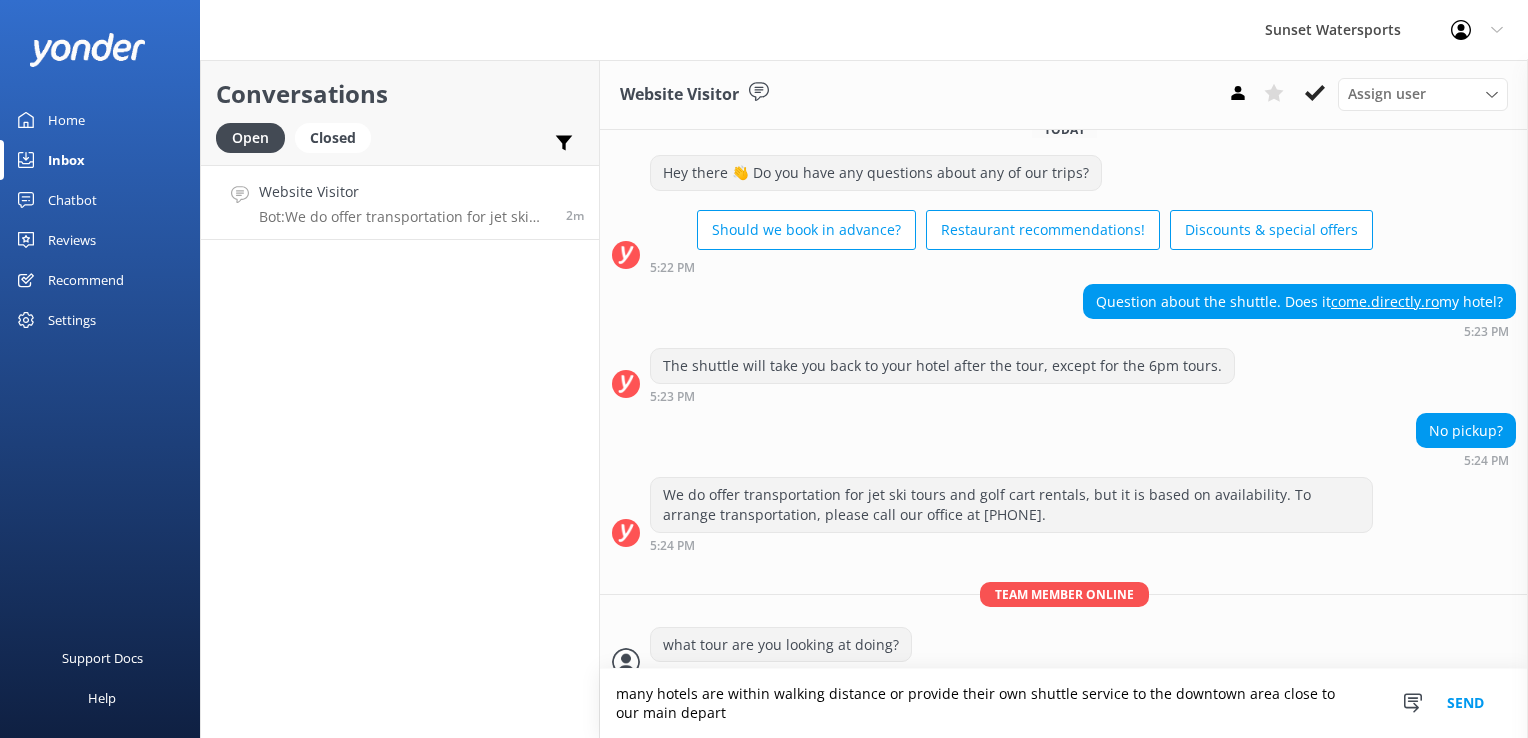 scroll, scrollTop: 47, scrollLeft: 0, axis: vertical 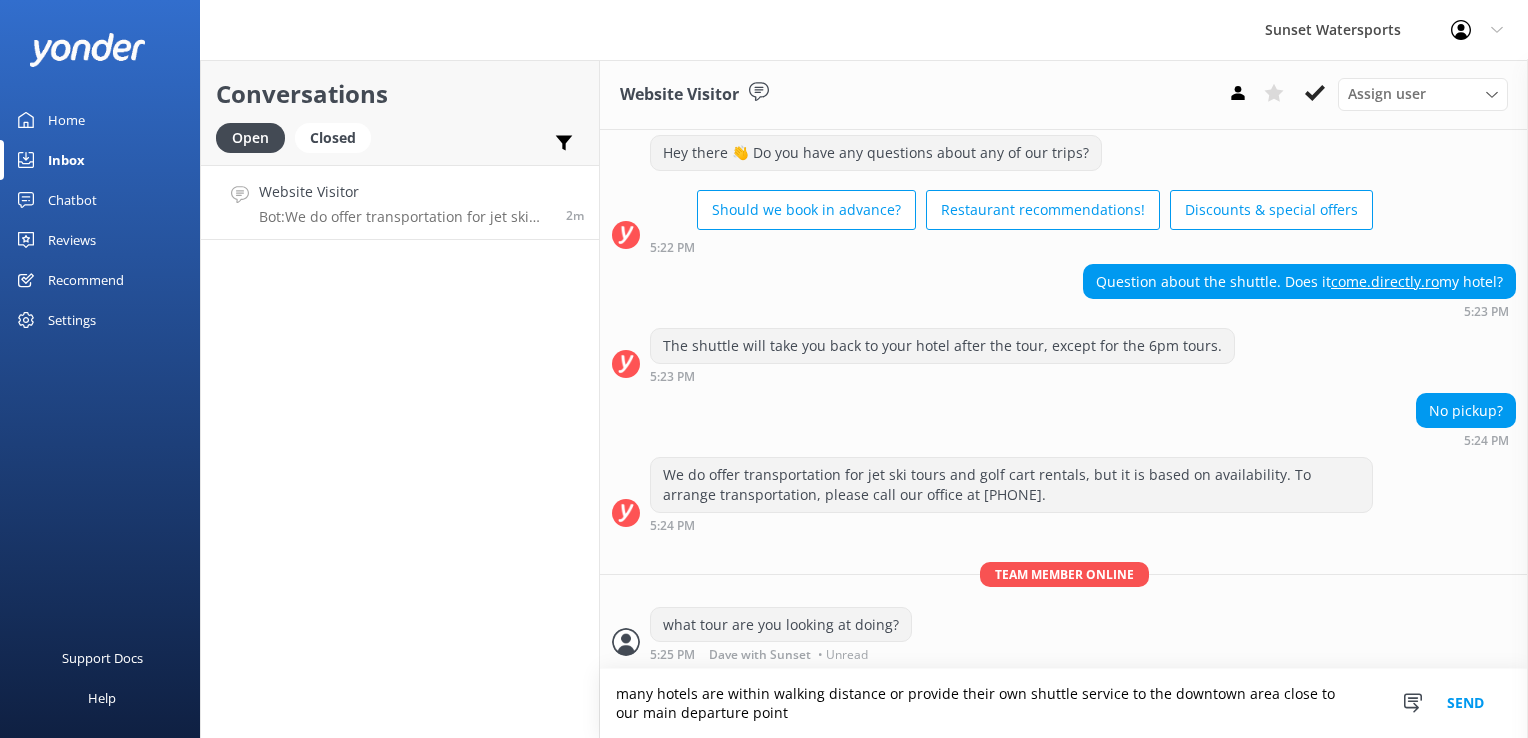 type on "many hotels are within walking distance or provide their own shuttle service to the downtown area close to our main departure point" 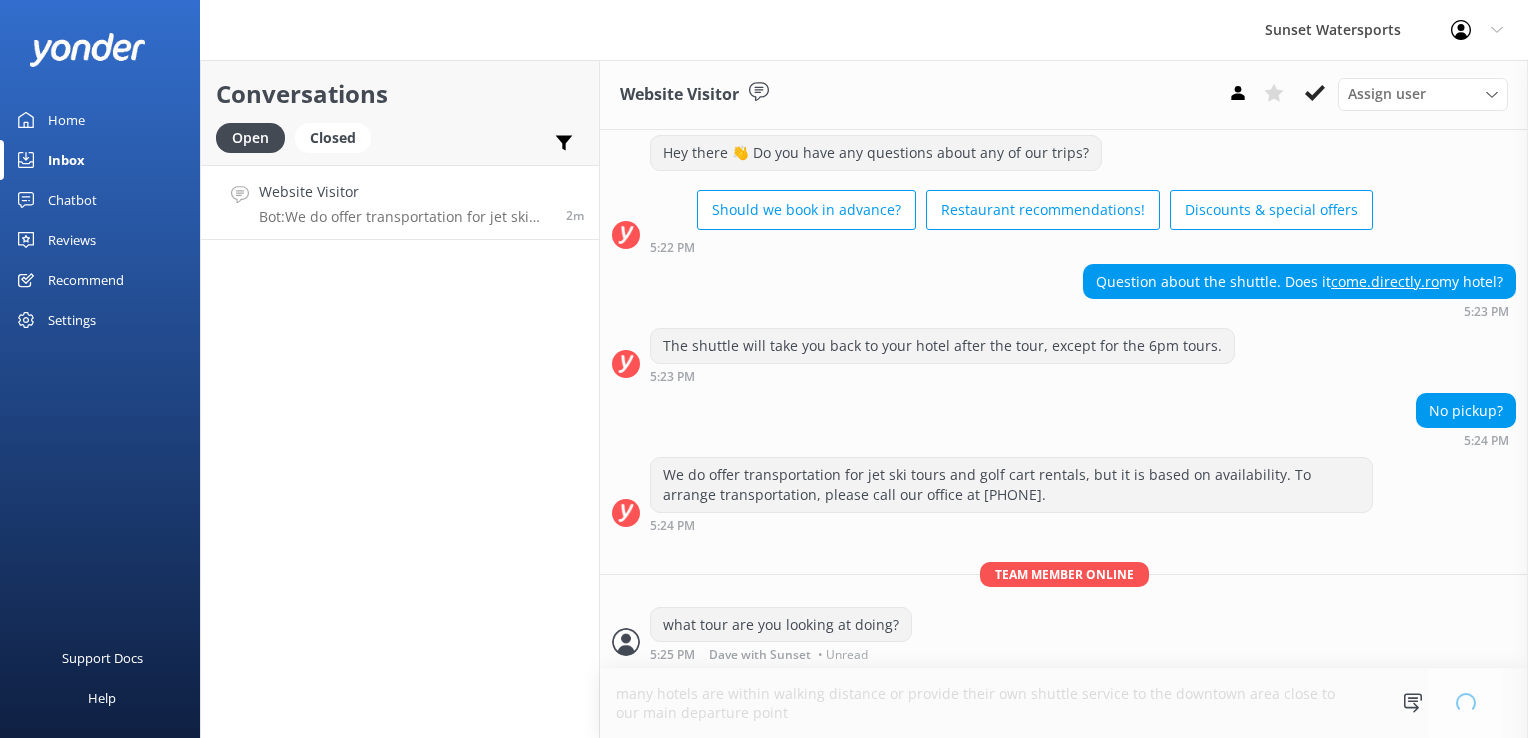 type 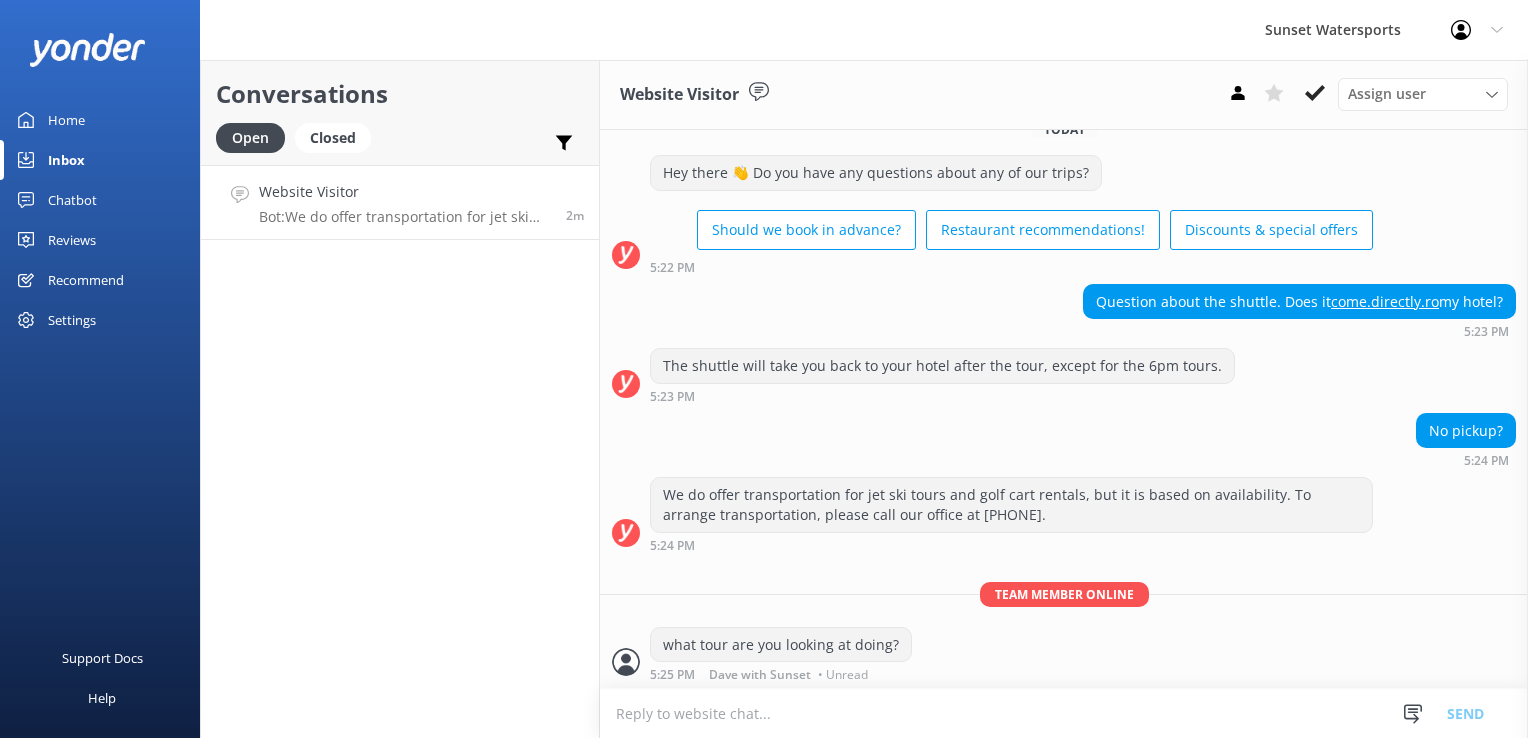 scroll, scrollTop: 110, scrollLeft: 0, axis: vertical 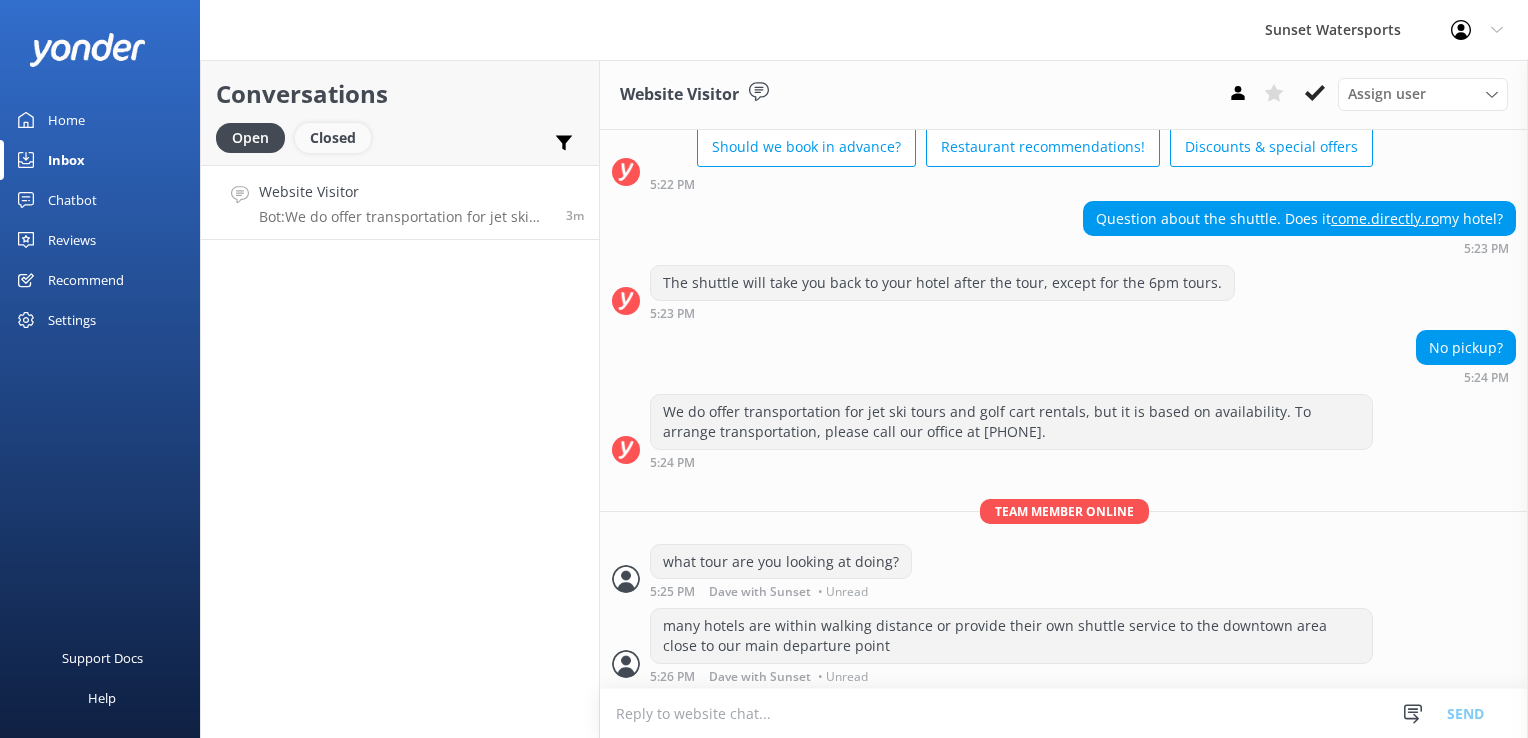 click on "Closed" at bounding box center [333, 138] 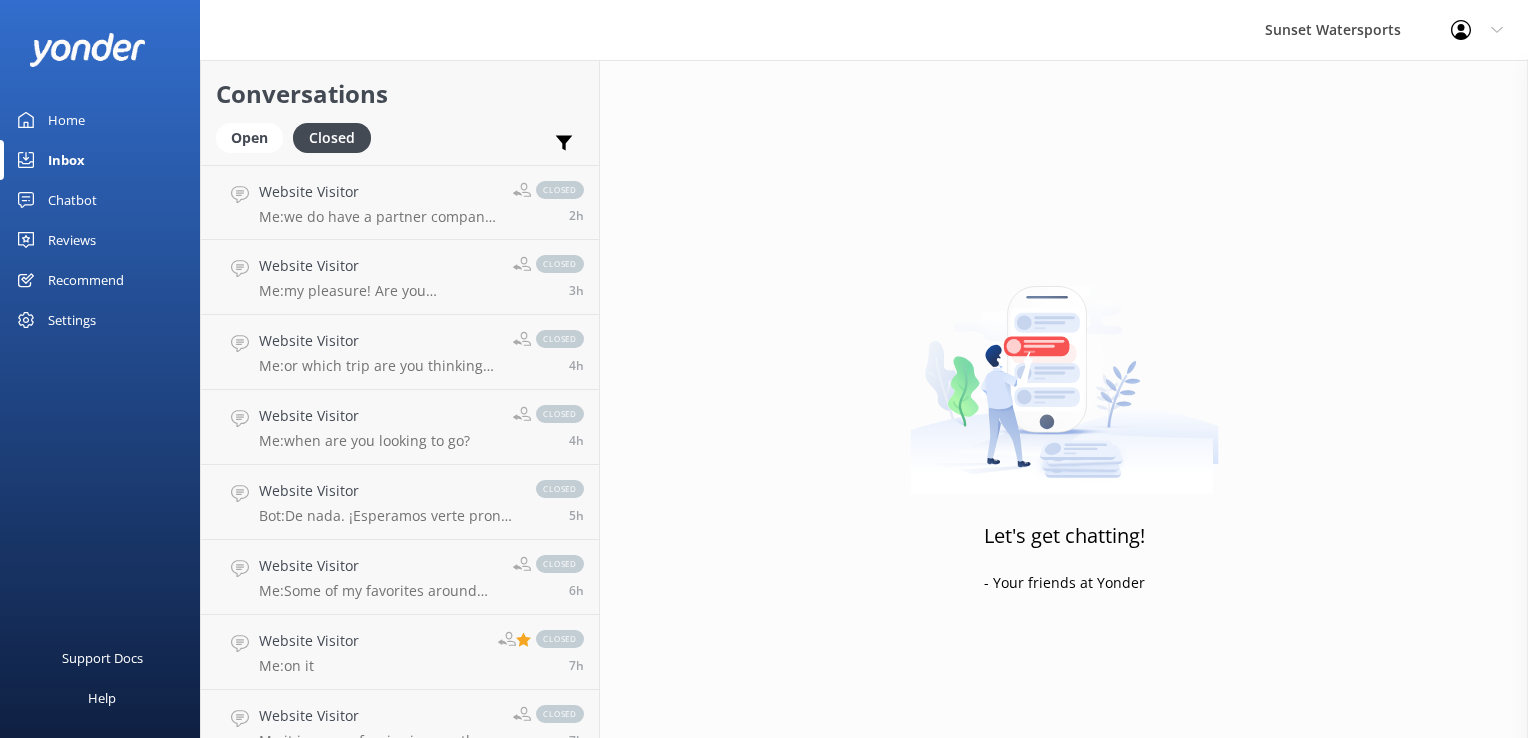 click on "Open Closed" at bounding box center (298, 147) 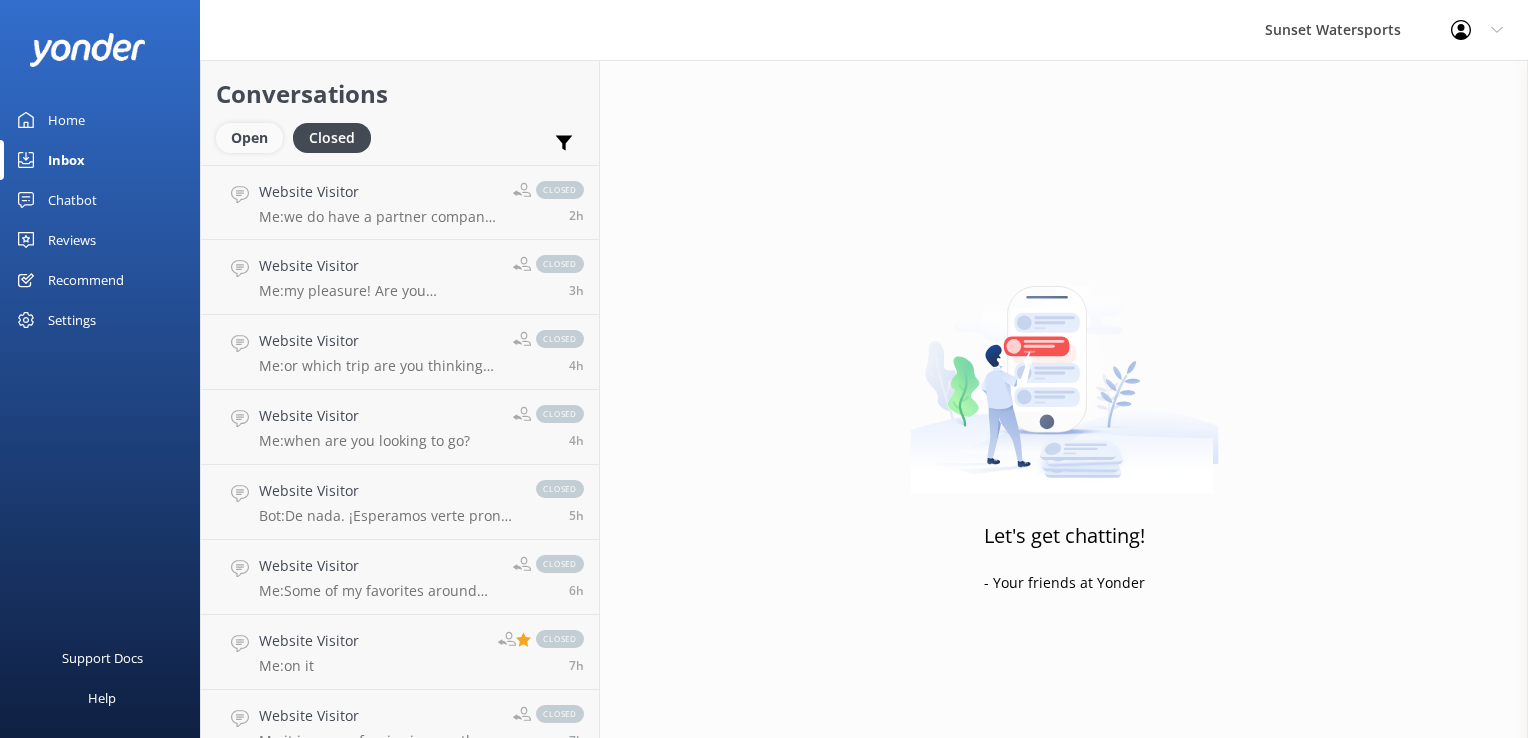 click on "Open" at bounding box center [249, 138] 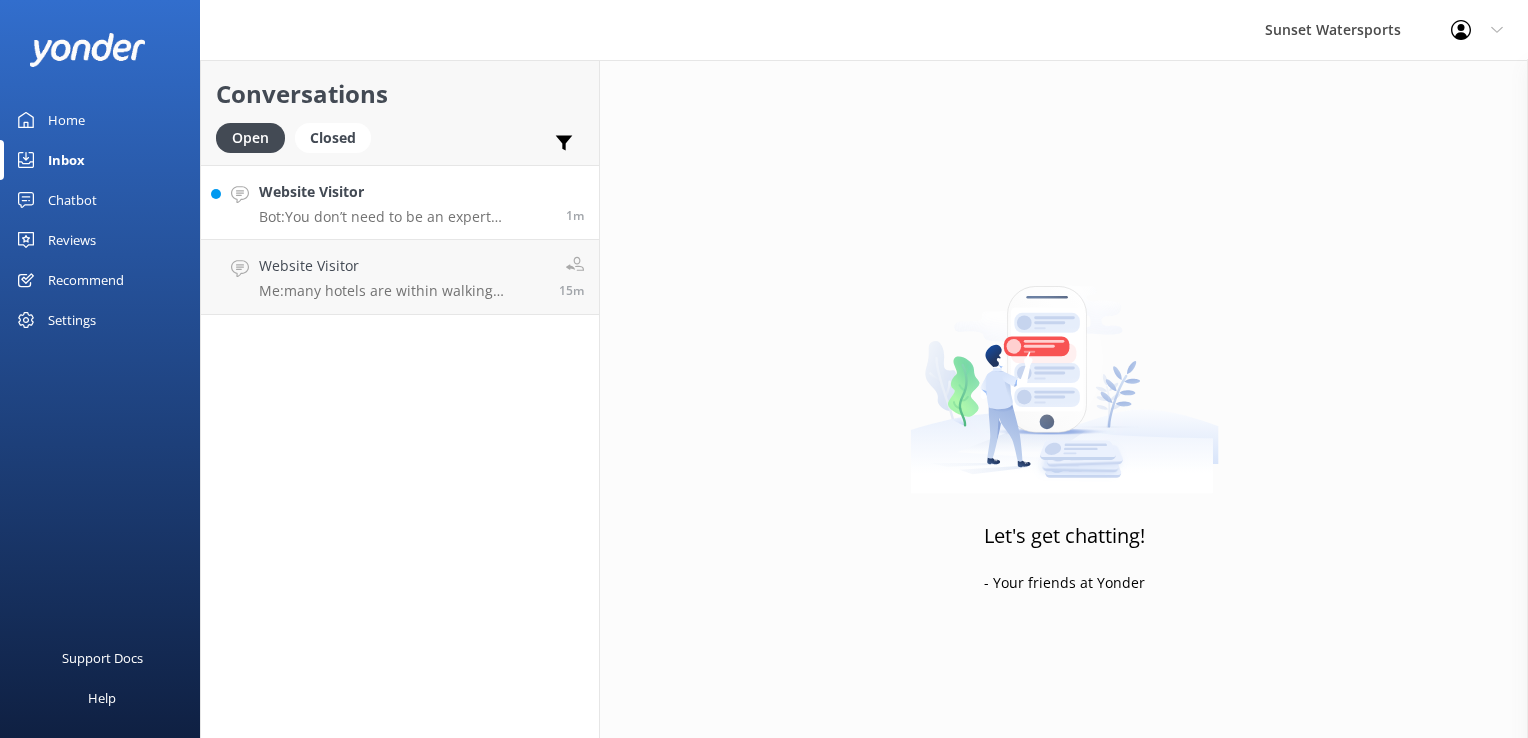click on "Bot: You don’t need to be an expert swimmer to enjoy the Jet Ski Tour, but basic swimming ability is strongly recommended. Life jackets are provided to ensure safety, and the crew is always nearby to assist if needed." at bounding box center [405, 217] 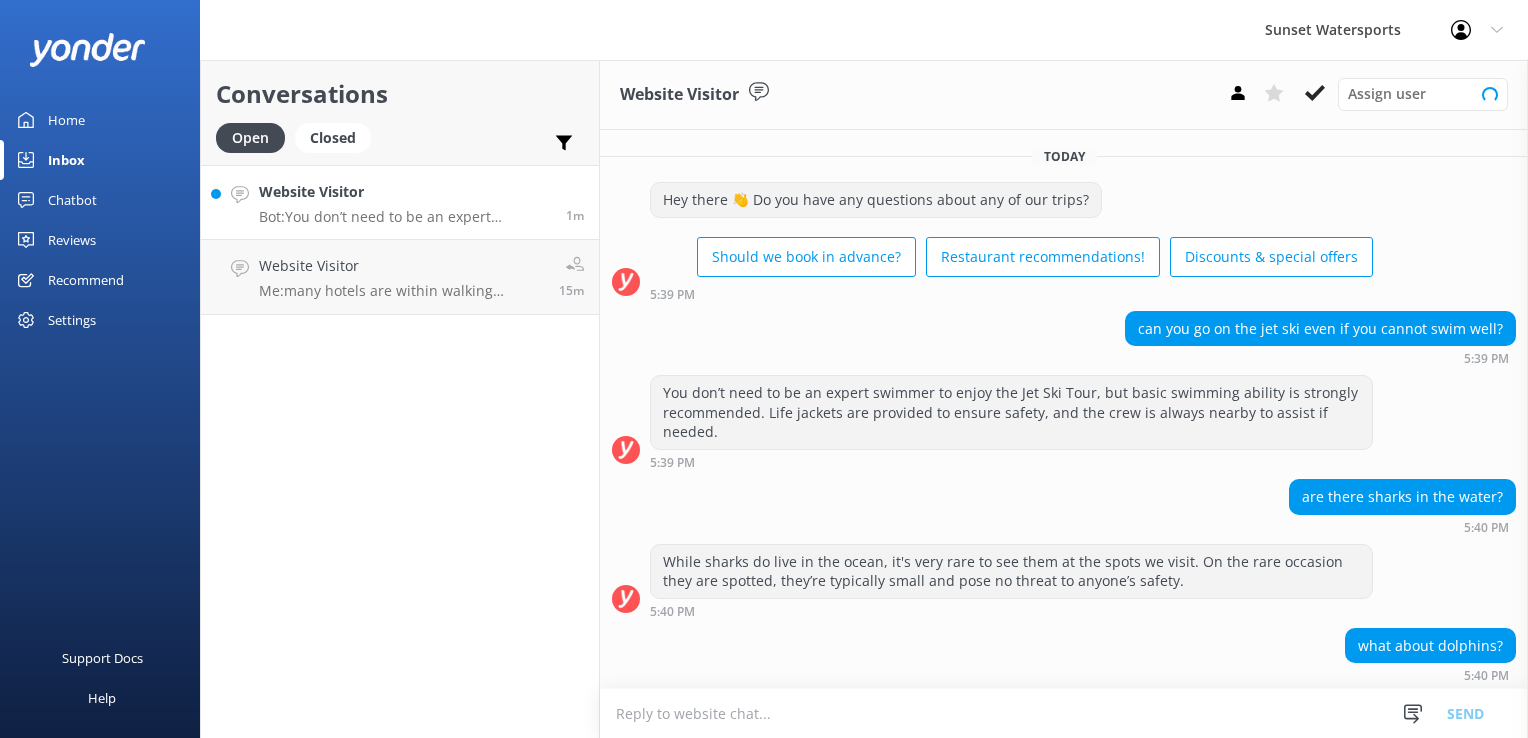 scroll, scrollTop: 124, scrollLeft: 0, axis: vertical 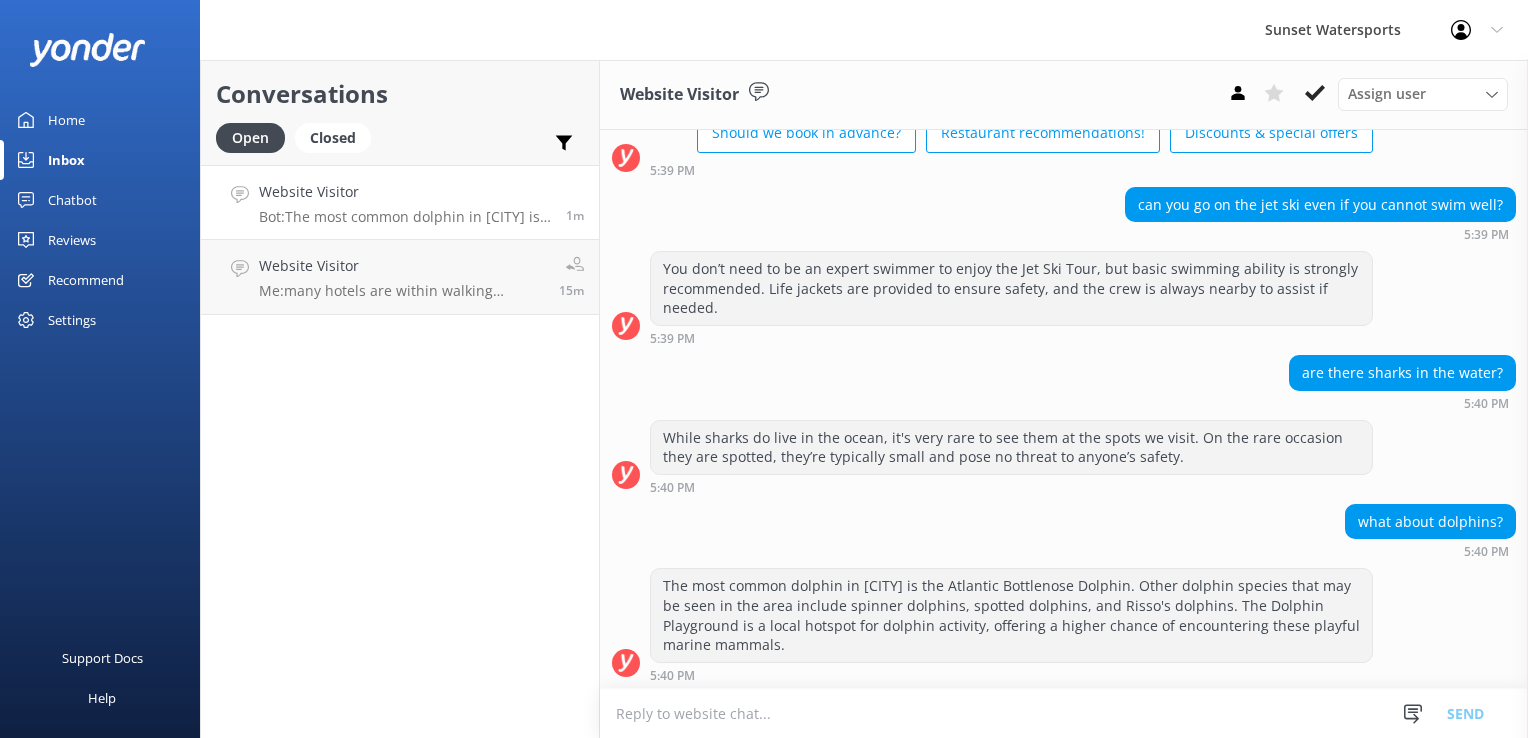 click at bounding box center [1064, 713] 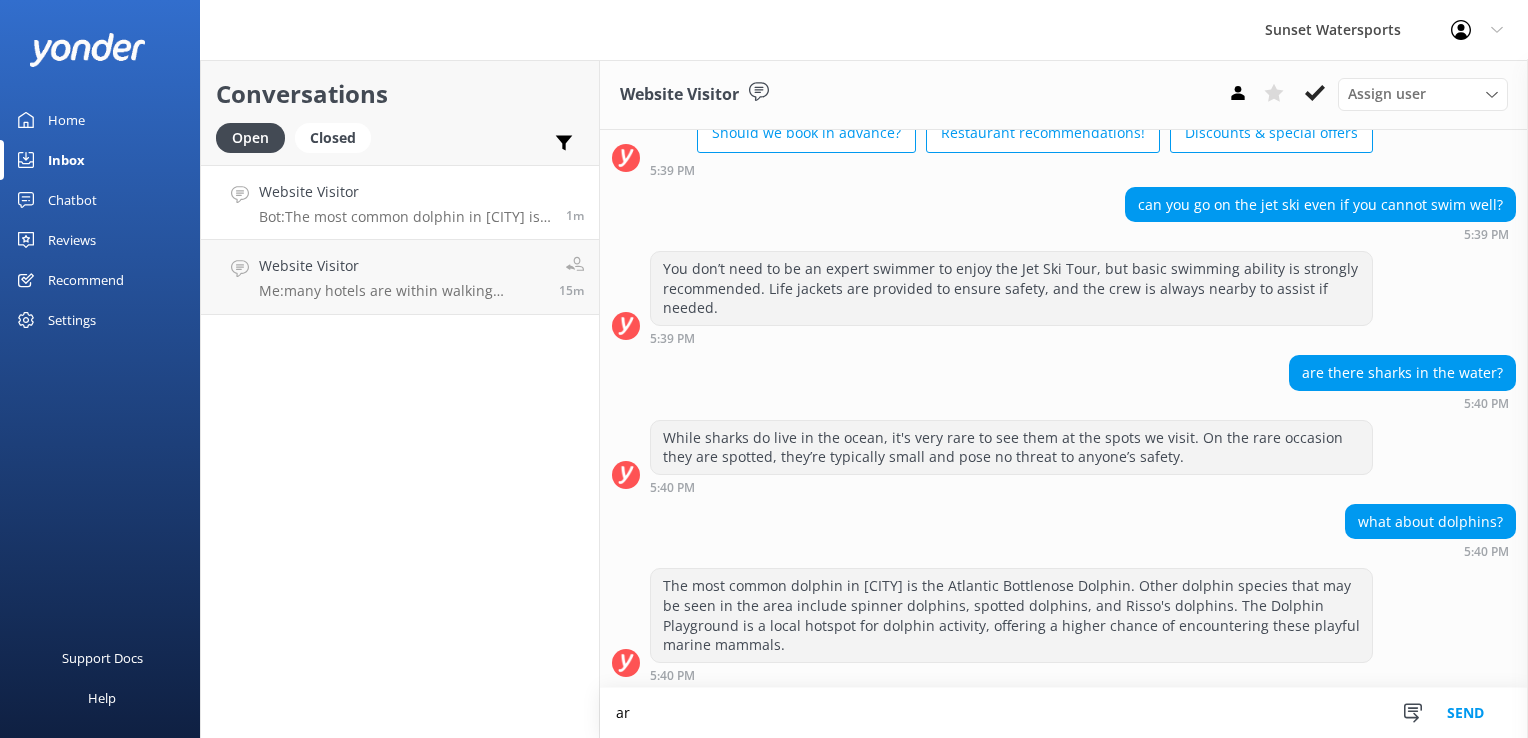type on "a" 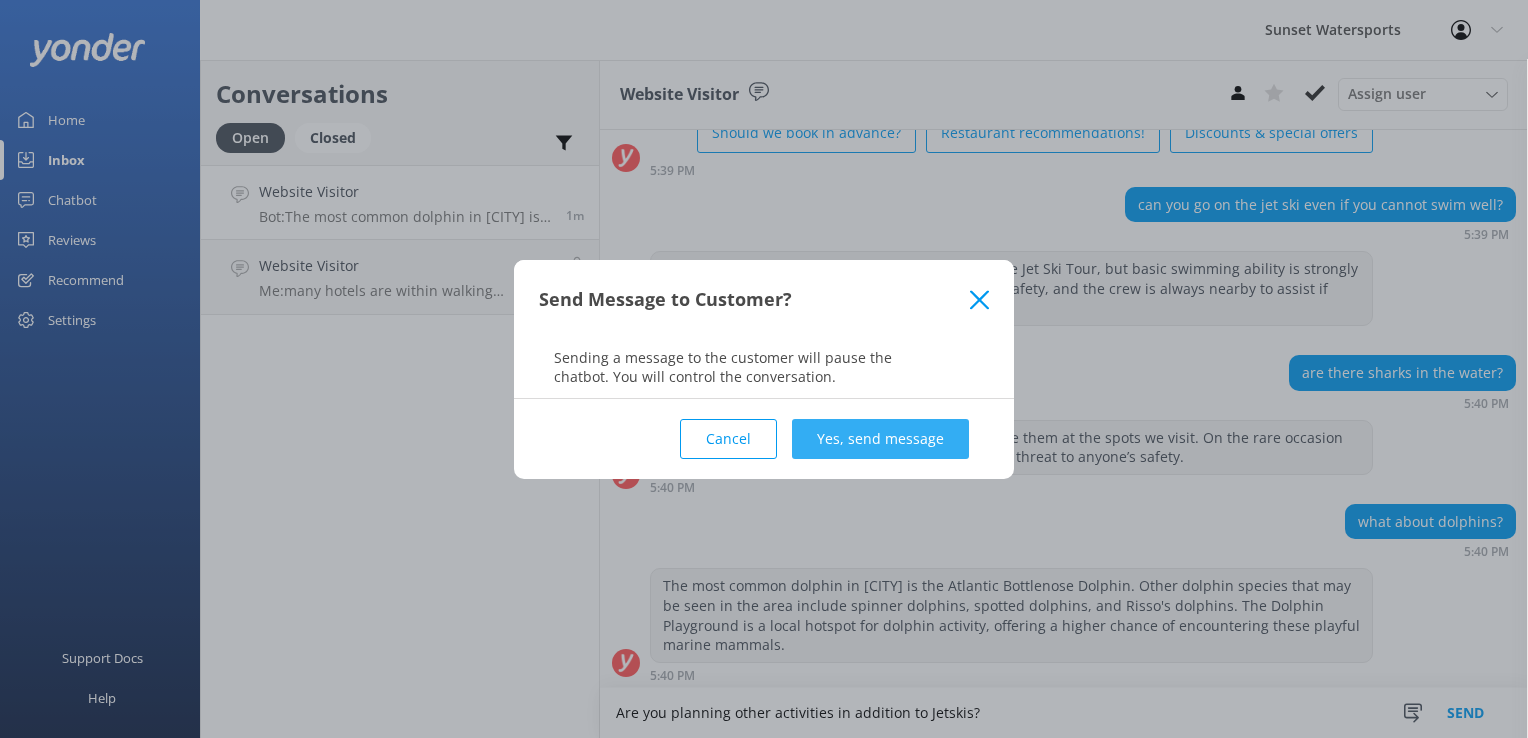 type on "Are you planning other activities in addition to Jetskis?" 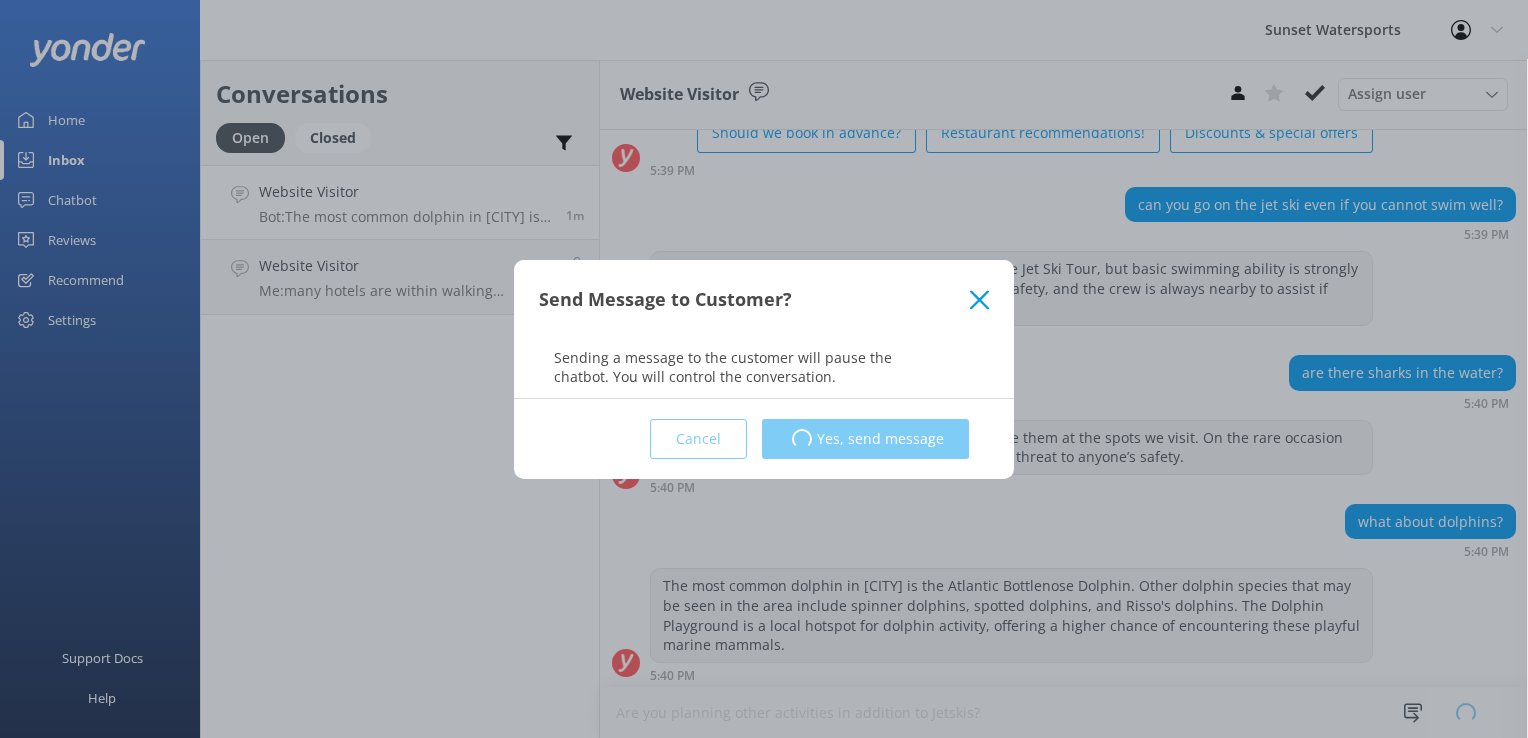 type 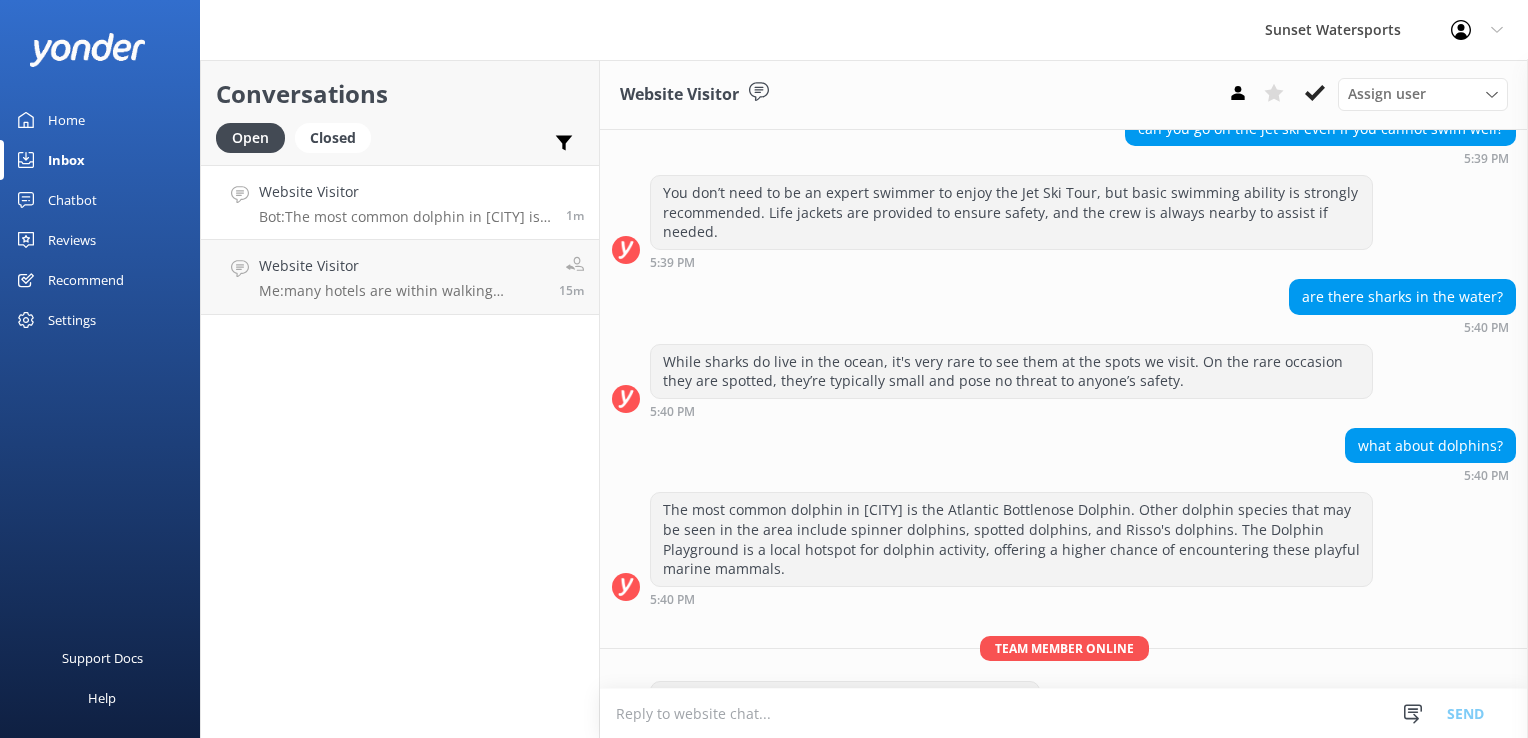 scroll, scrollTop: 253, scrollLeft: 0, axis: vertical 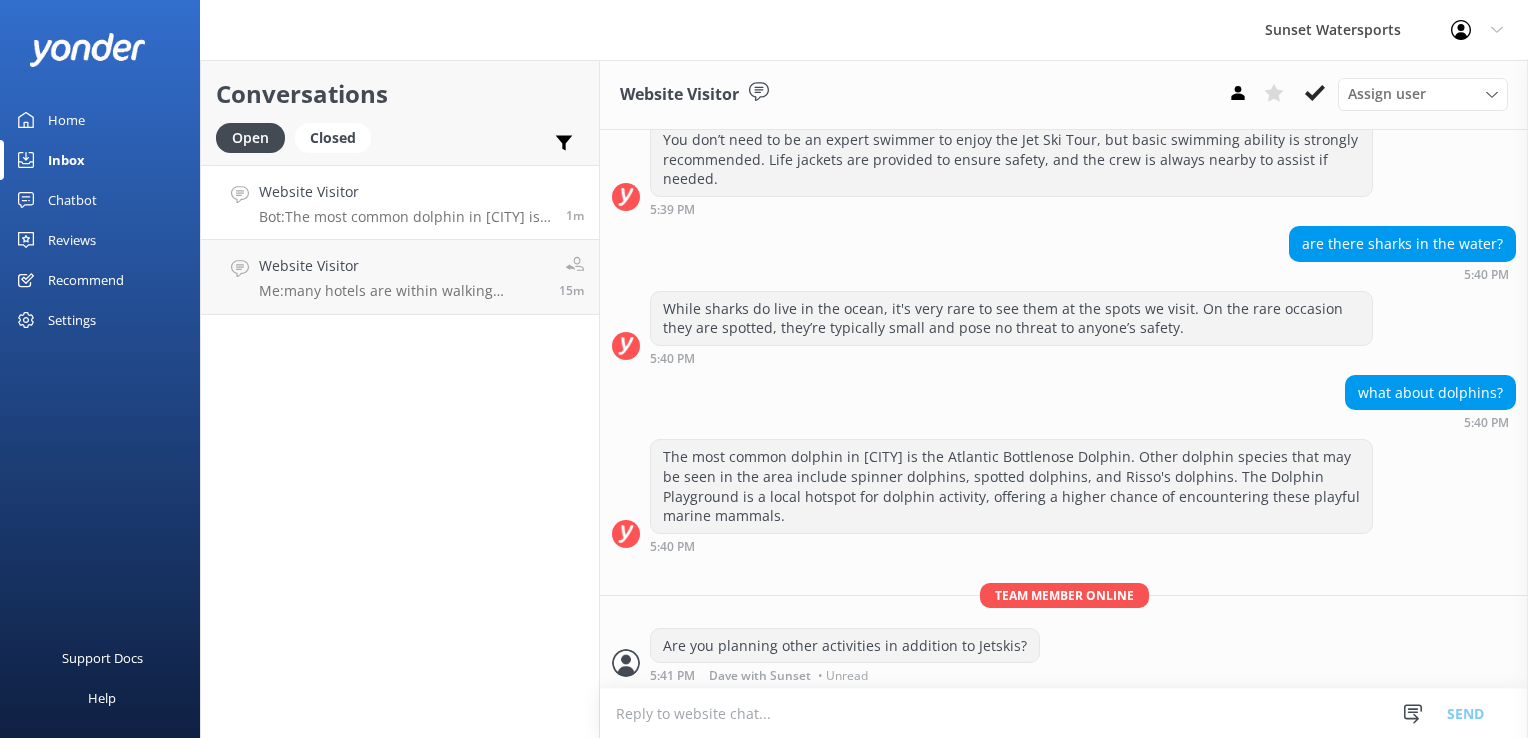 click at bounding box center (1064, 713) 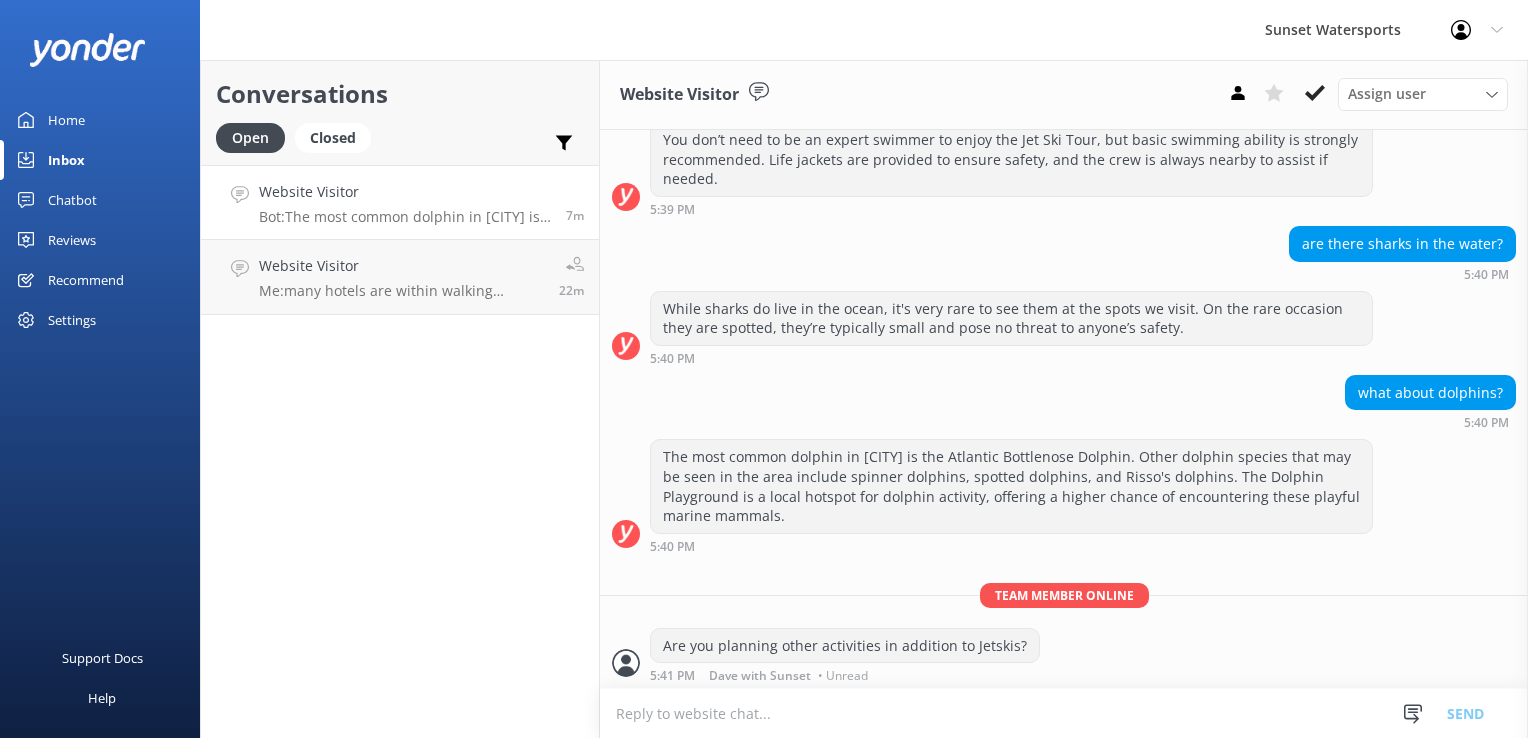 click on "Website Visitor Bot:  The most common dolphin in Key West is the Atlantic Bottlenose Dolphin. Other dolphin species that may be seen in the area include spinner dolphins, spotted dolphins, and Risso's dolphins. The Dolphin Playground is a local hotspot for dolphin activity, offering a higher chance of encountering these playful marine mammals." at bounding box center [405, 202] 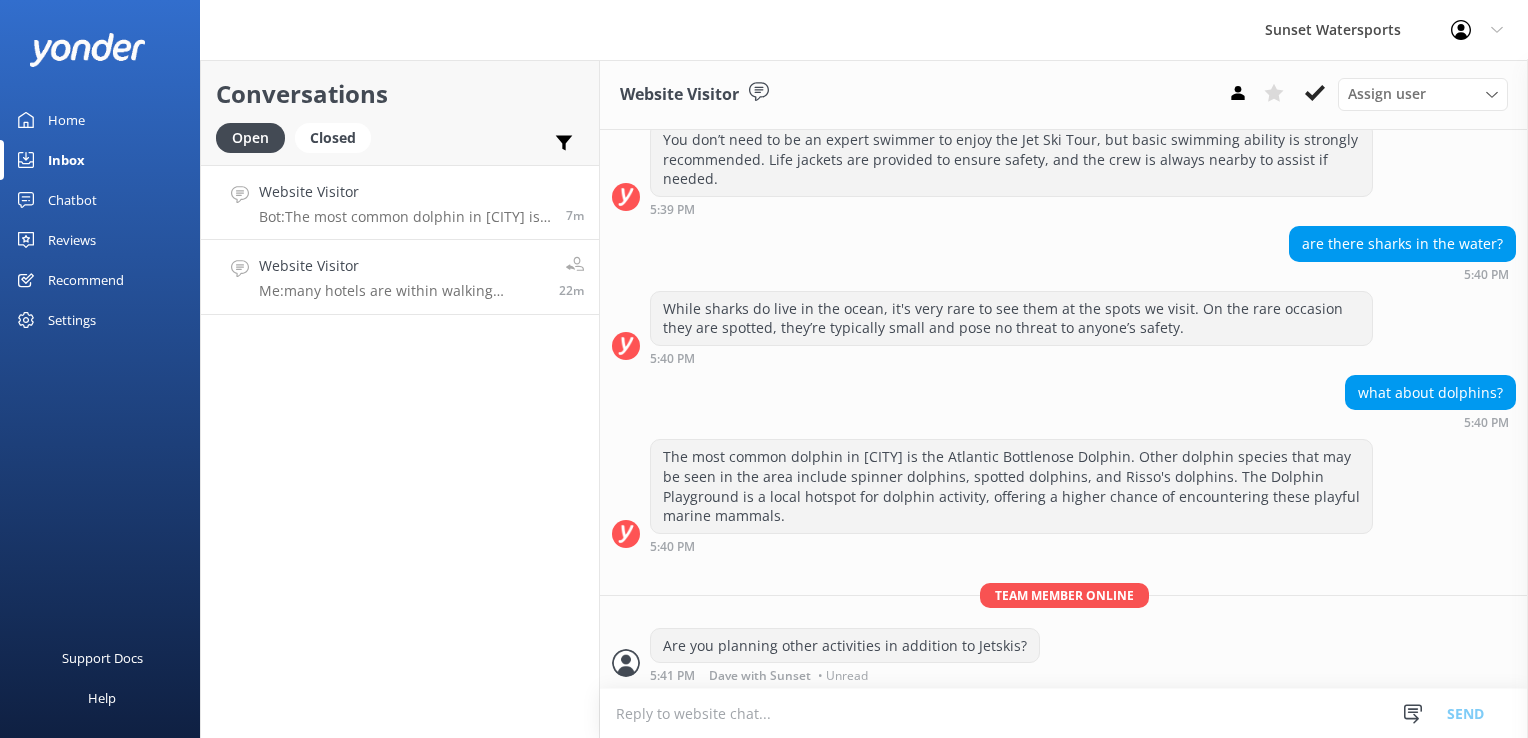 click on "Website Visitor Me:  many hotels are within walking distance or provide their own shuttle service to the downtown area close to our main departure point 22m" at bounding box center (400, 277) 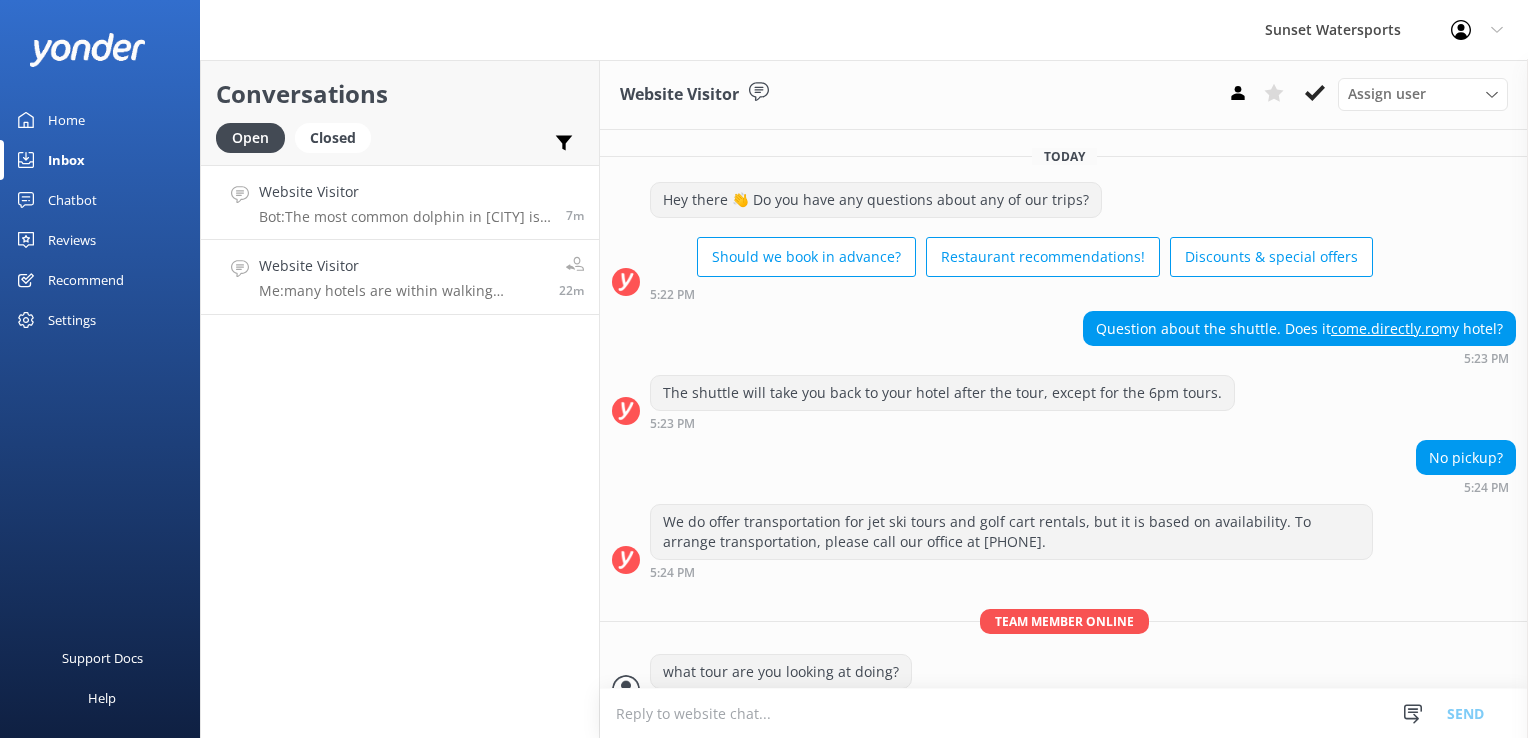scroll, scrollTop: 110, scrollLeft: 0, axis: vertical 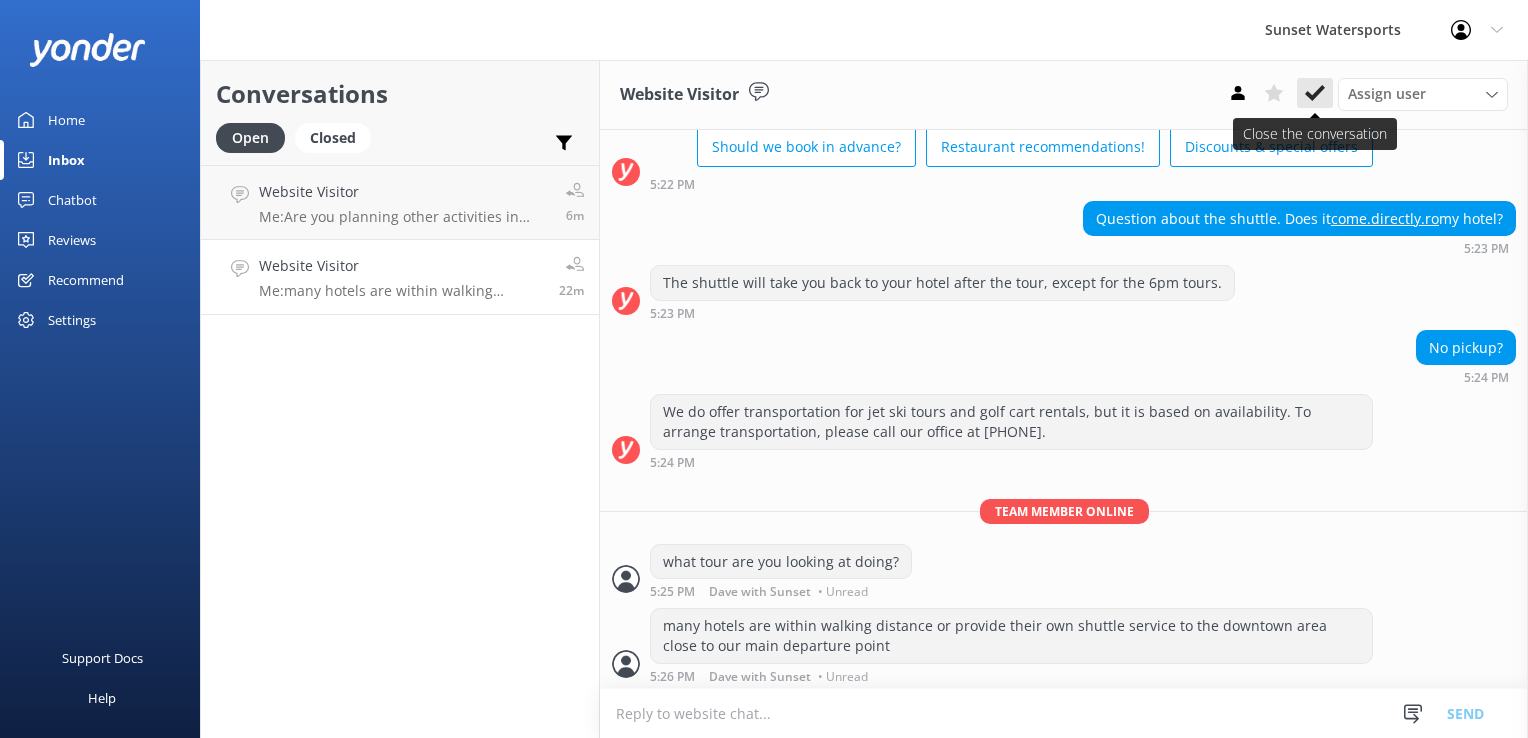 click 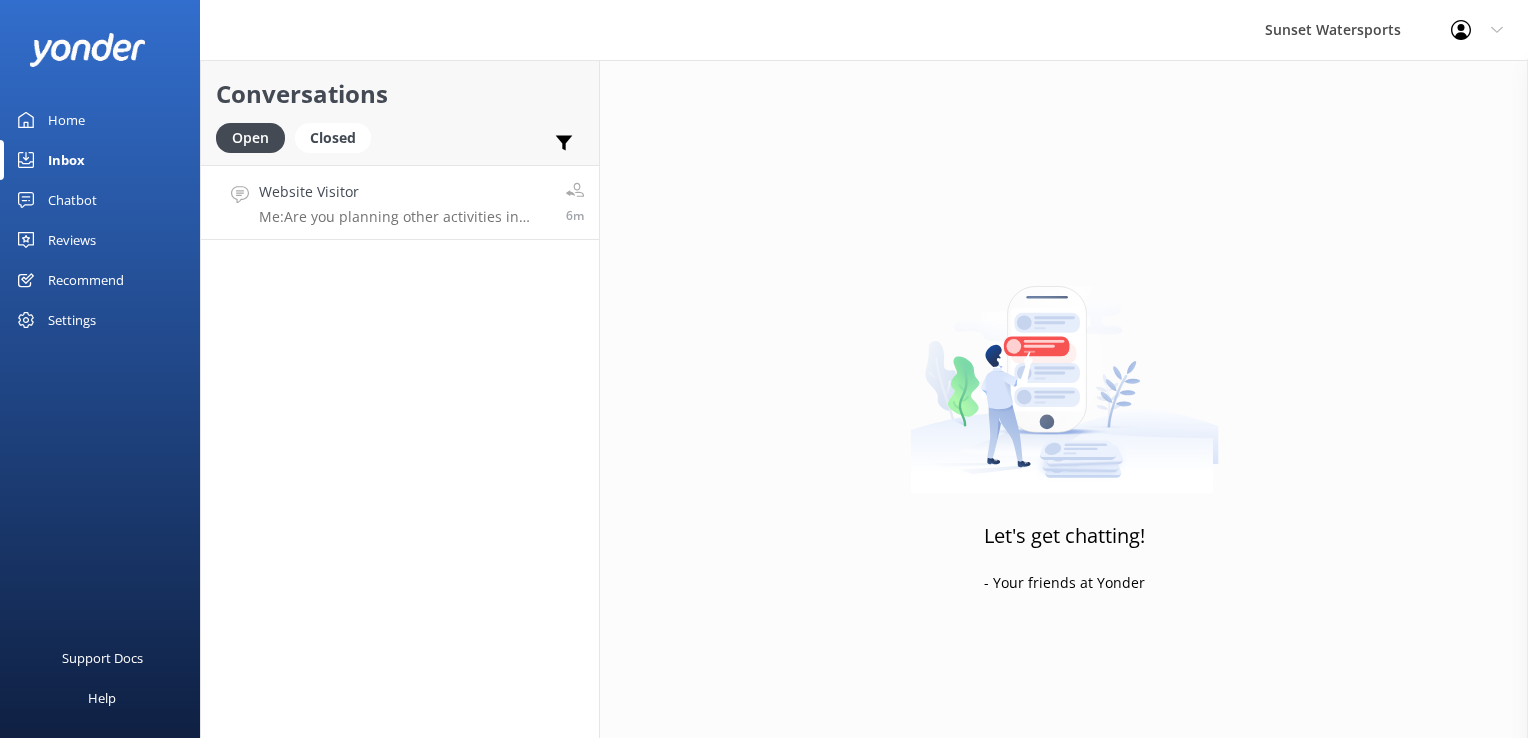 click on "Me:  Are you planning other activities in addition to Jetskis?" at bounding box center (405, 217) 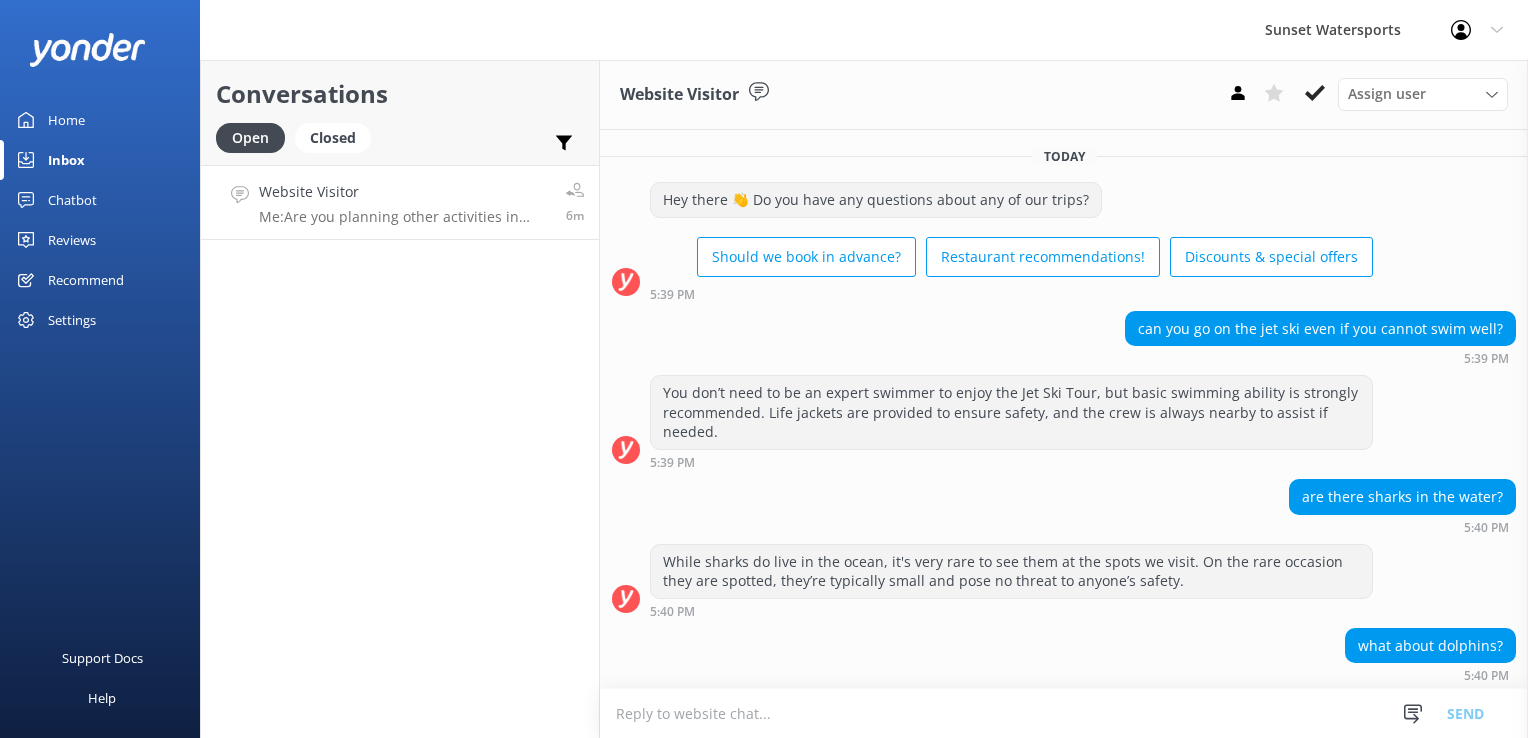 scroll, scrollTop: 253, scrollLeft: 0, axis: vertical 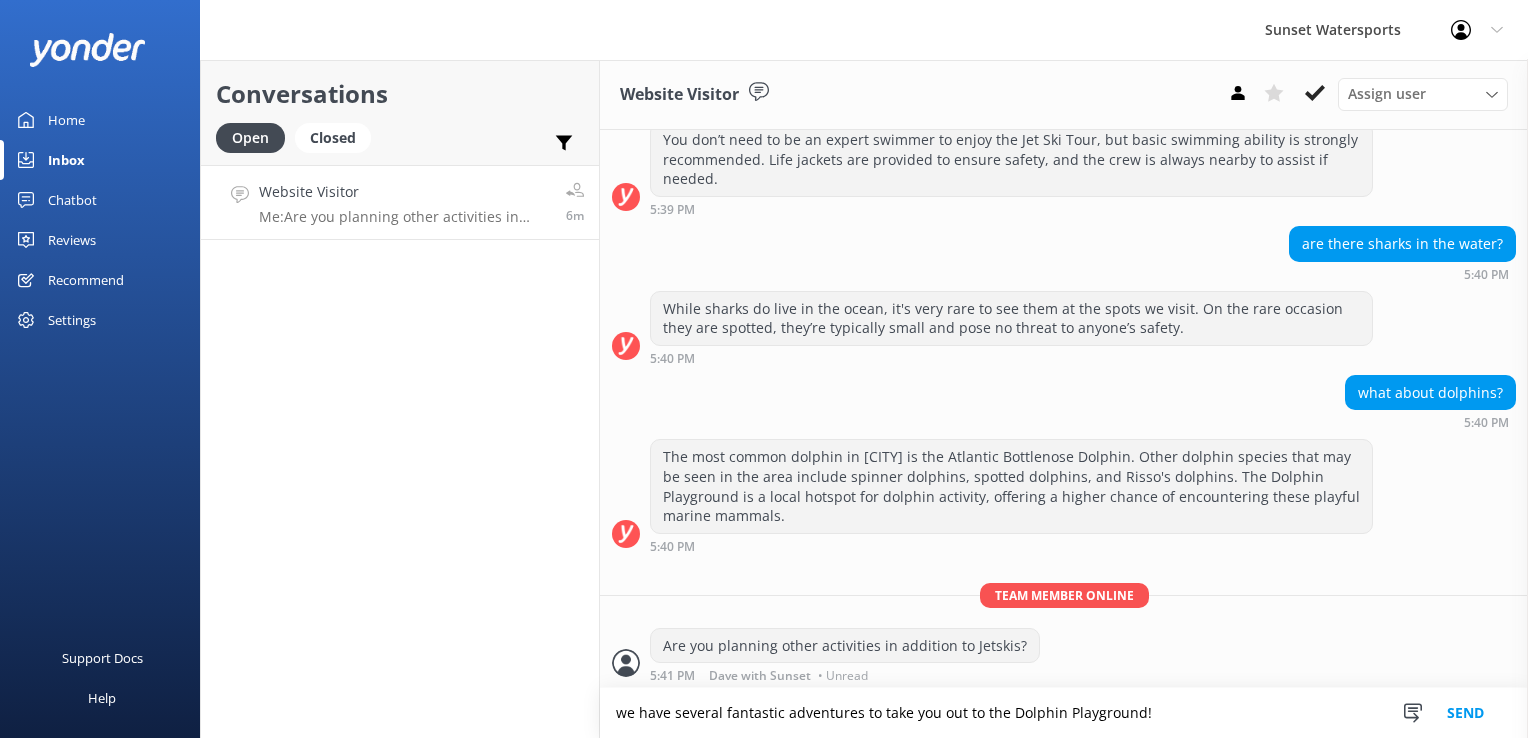 type on "we have several fantastic adventures to take you out to the Dolphin Playground!" 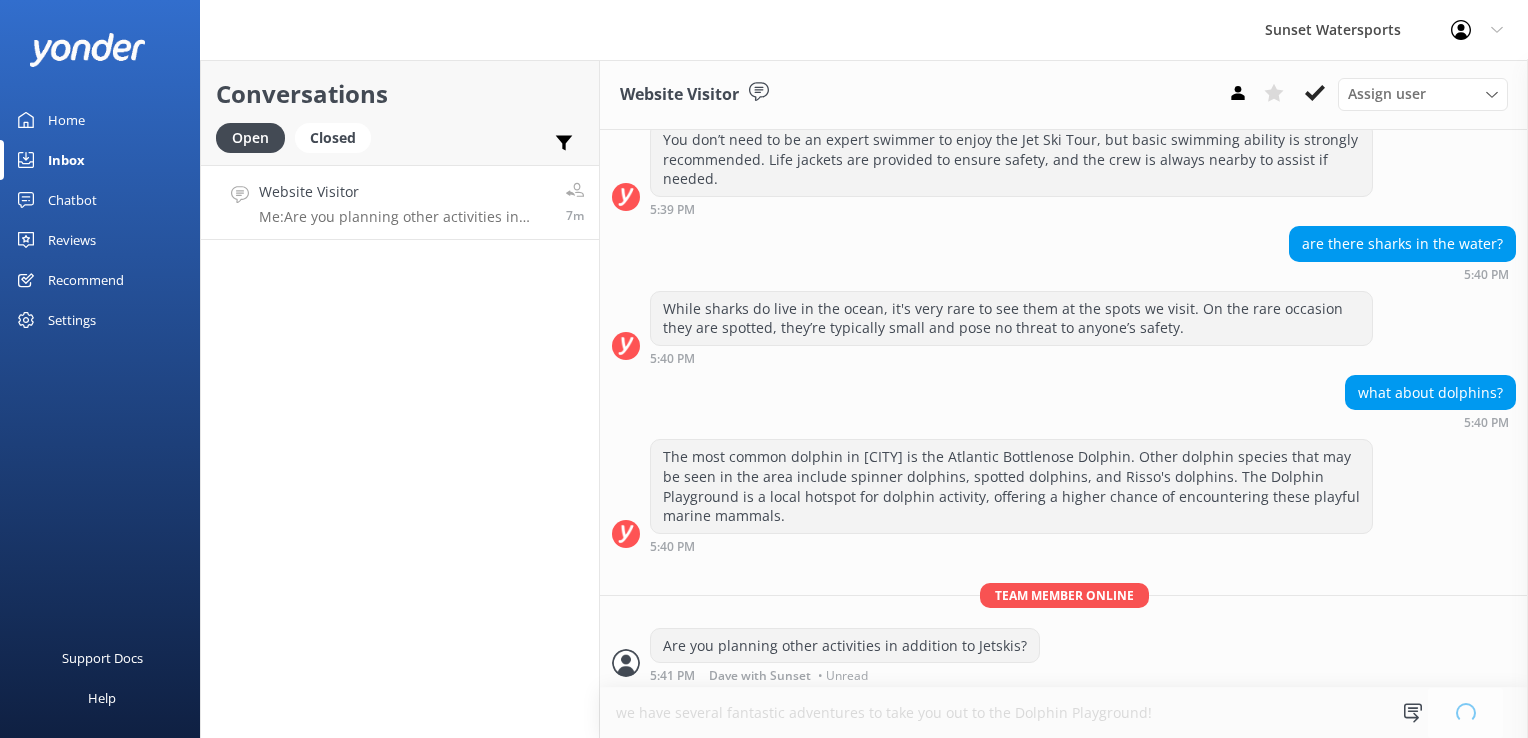 type 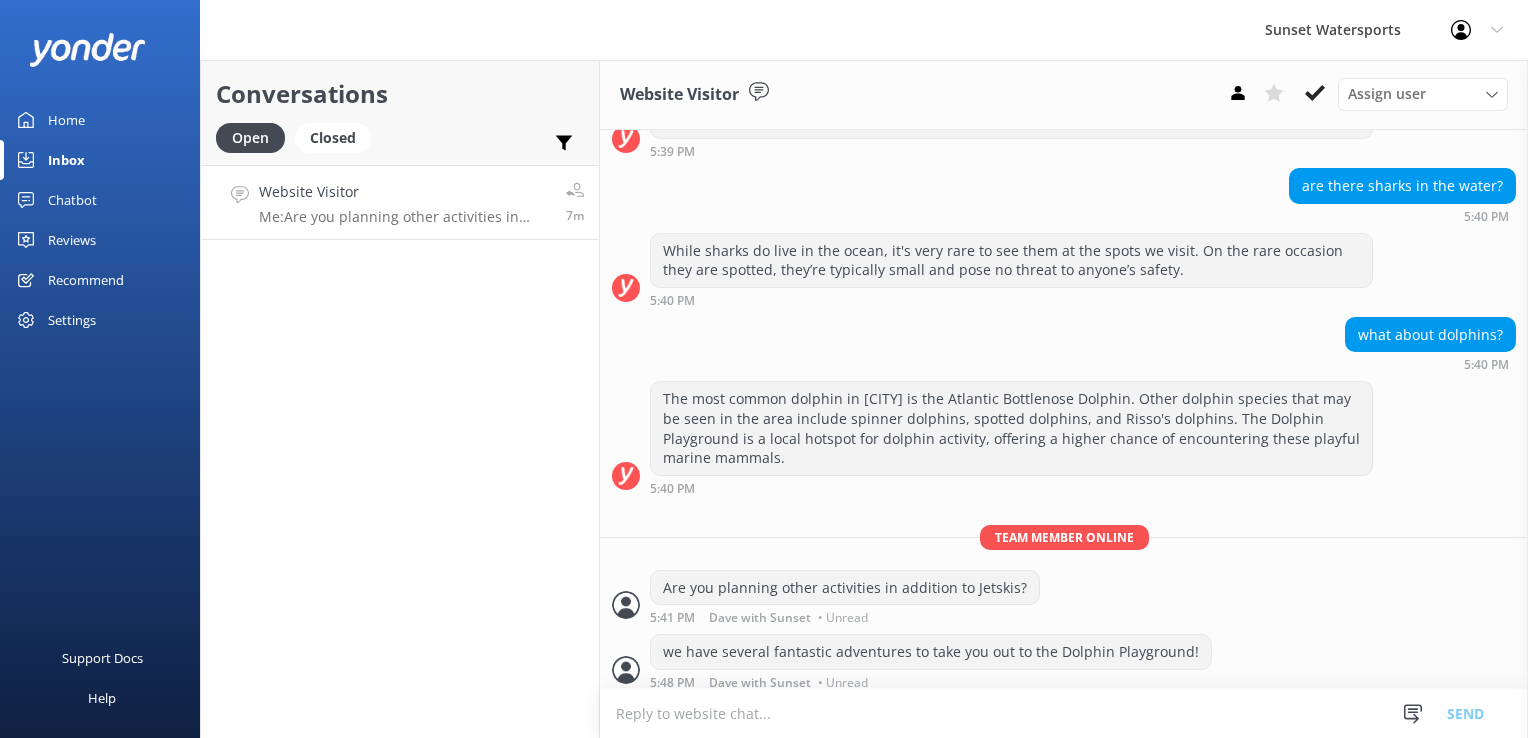 scroll, scrollTop: 317, scrollLeft: 0, axis: vertical 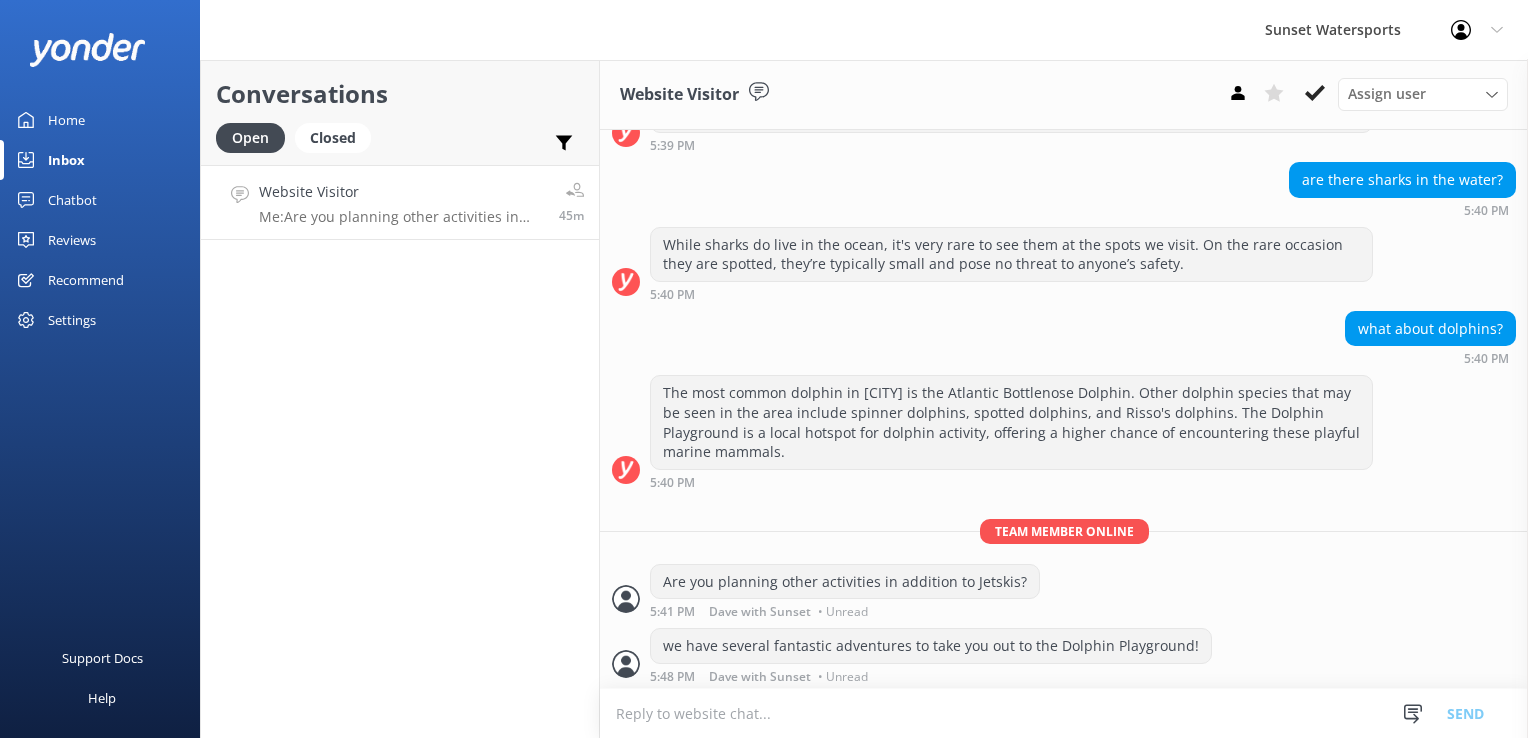 drag, startPoint x: 338, startPoint y: 150, endPoint x: 286, endPoint y: 141, distance: 52.773098 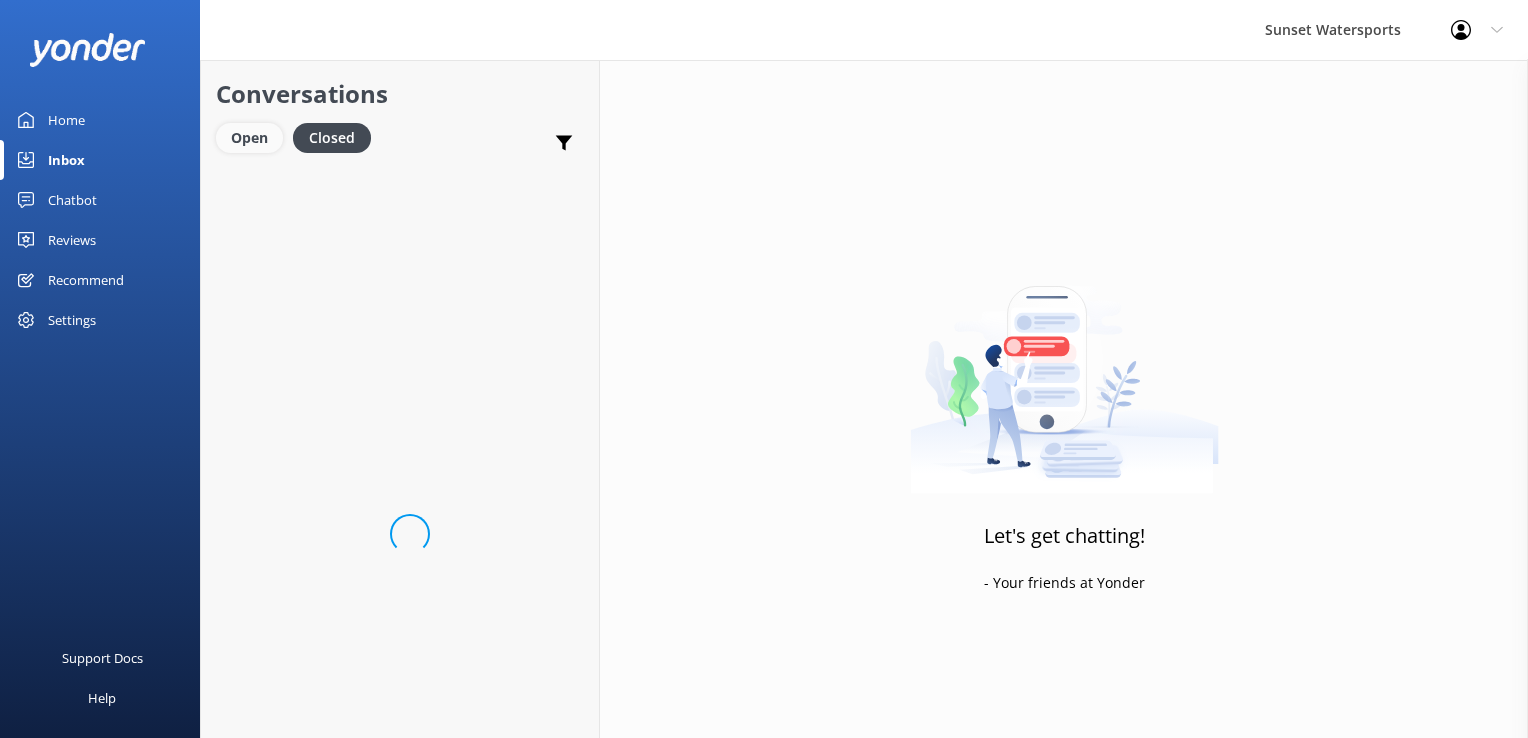 click on "Open" at bounding box center [249, 138] 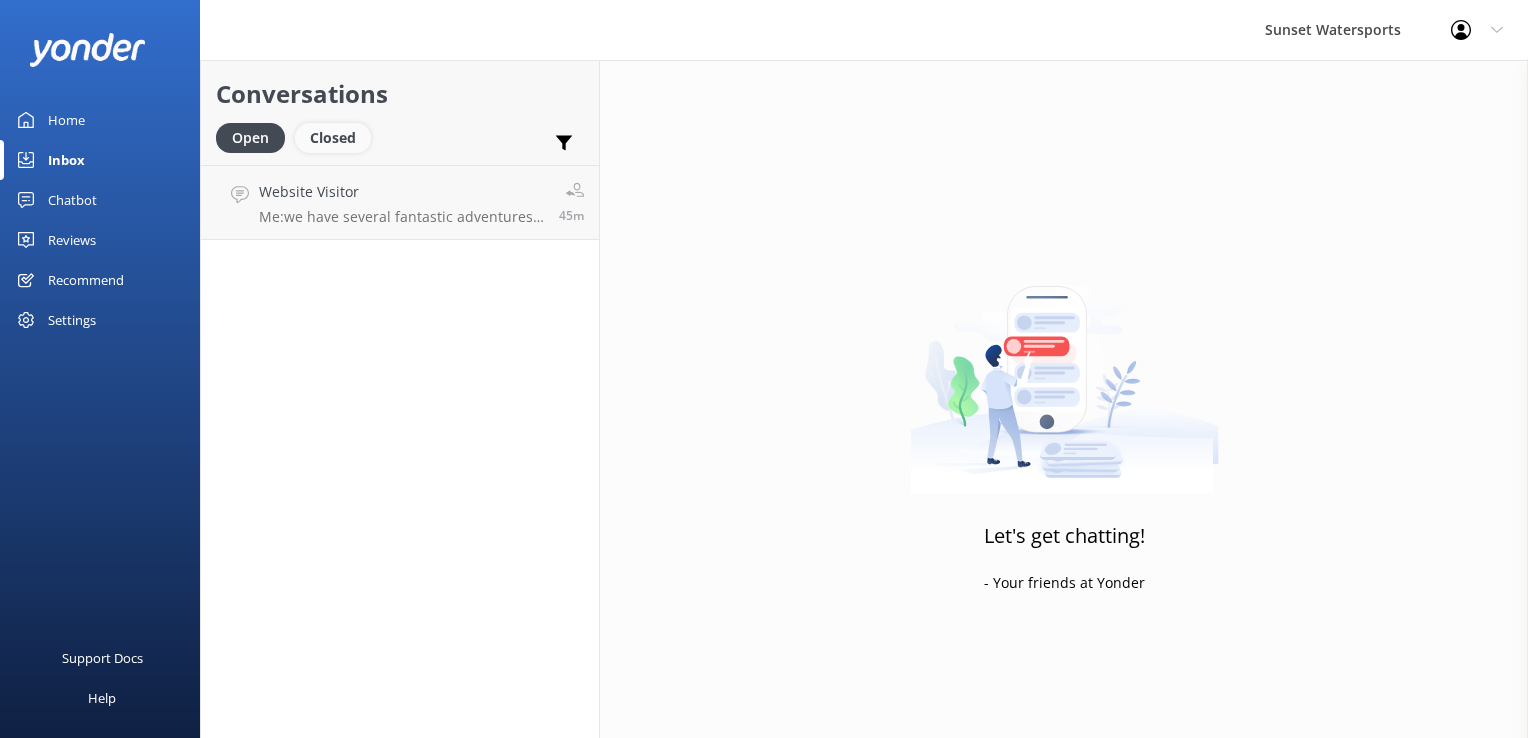 click on "Closed" at bounding box center [333, 138] 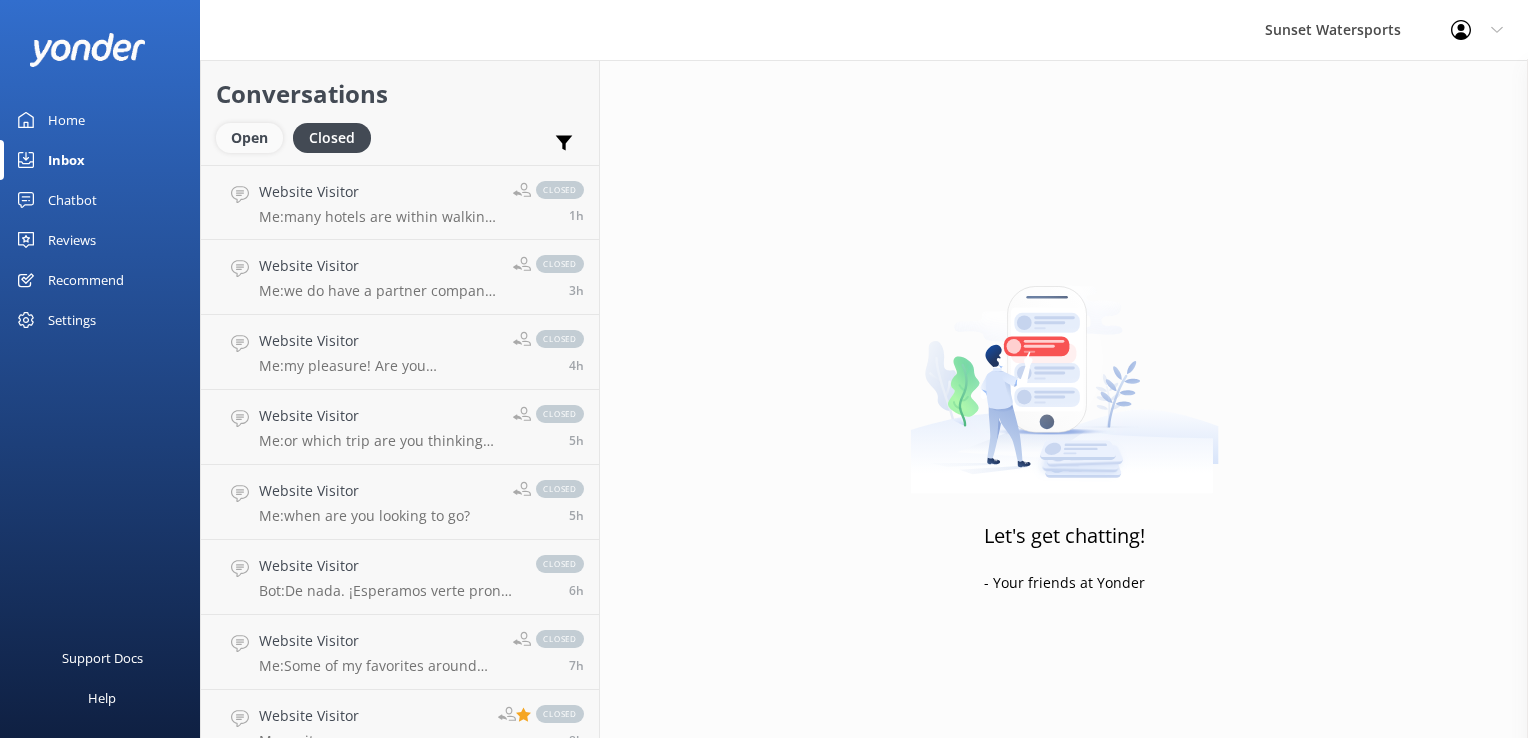 click on "Open" at bounding box center (249, 138) 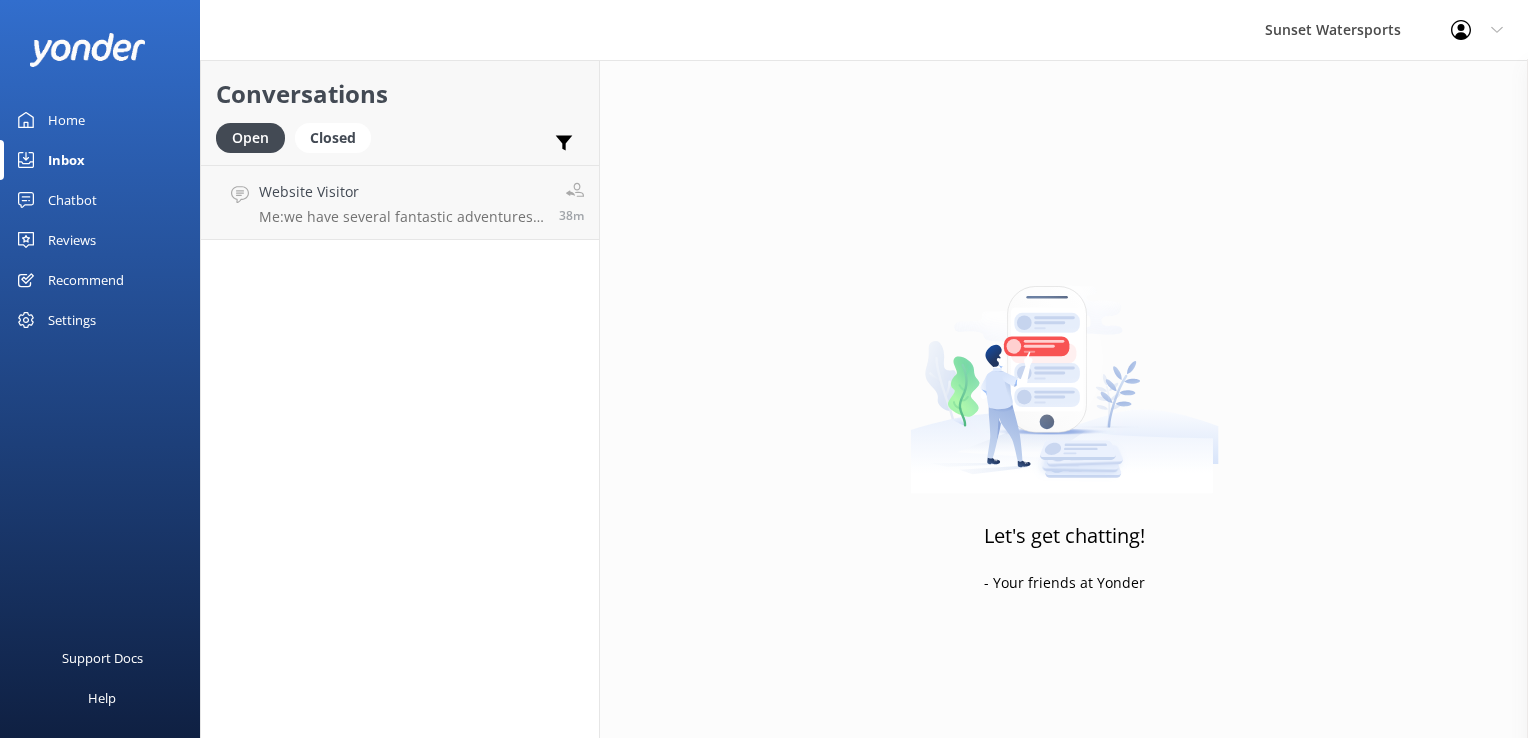 click 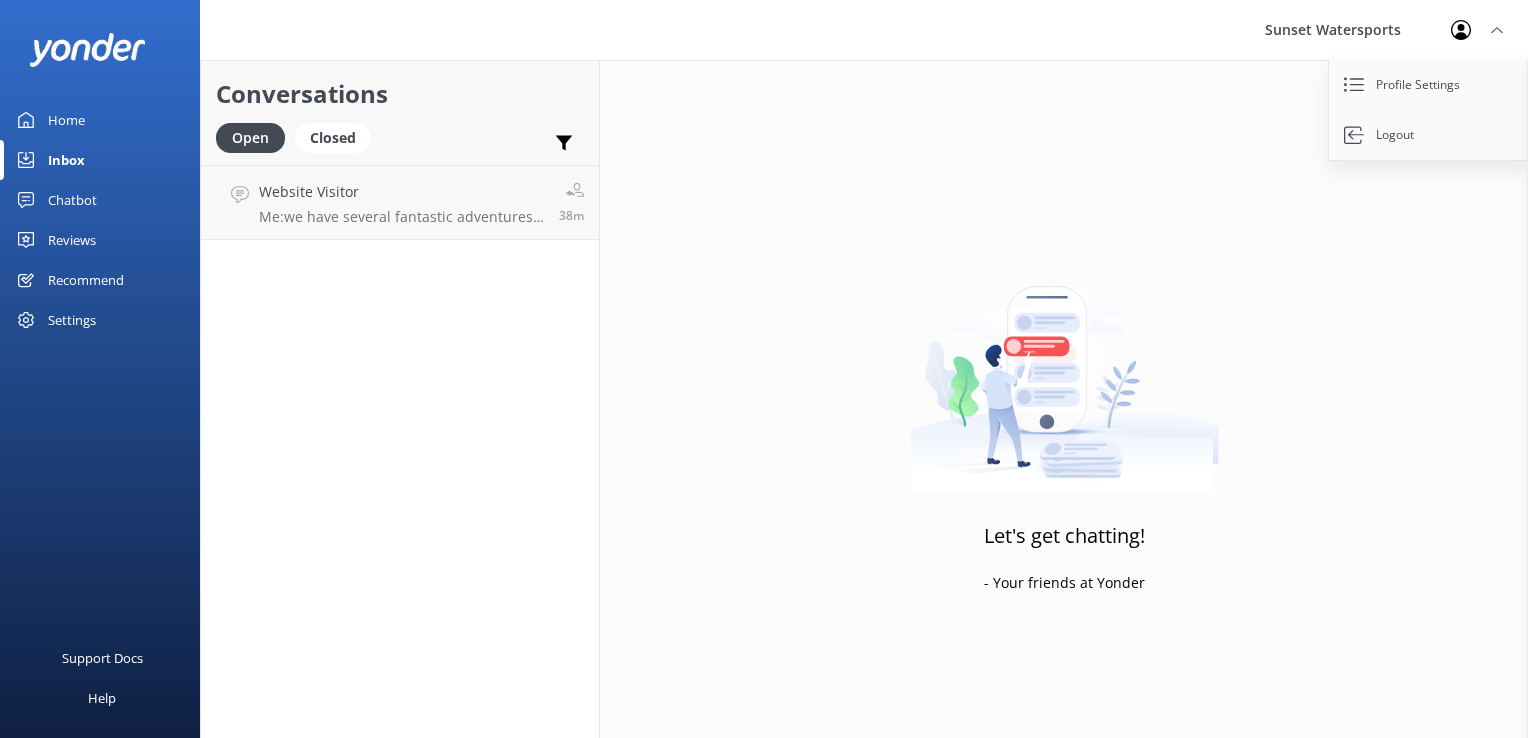 click on "Let's get chatting! - Your friends at Yonder" at bounding box center [1064, 429] 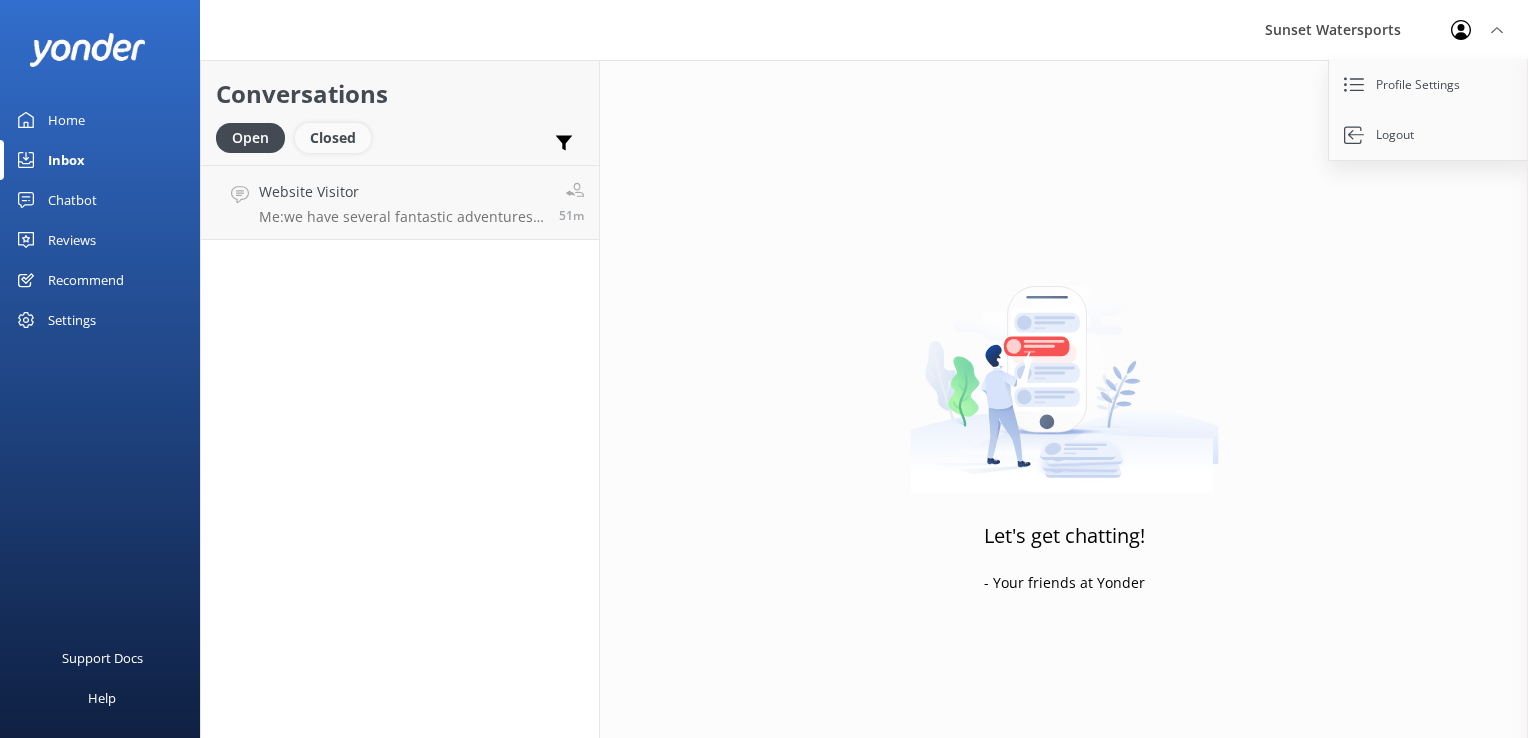 click on "Closed" at bounding box center (333, 138) 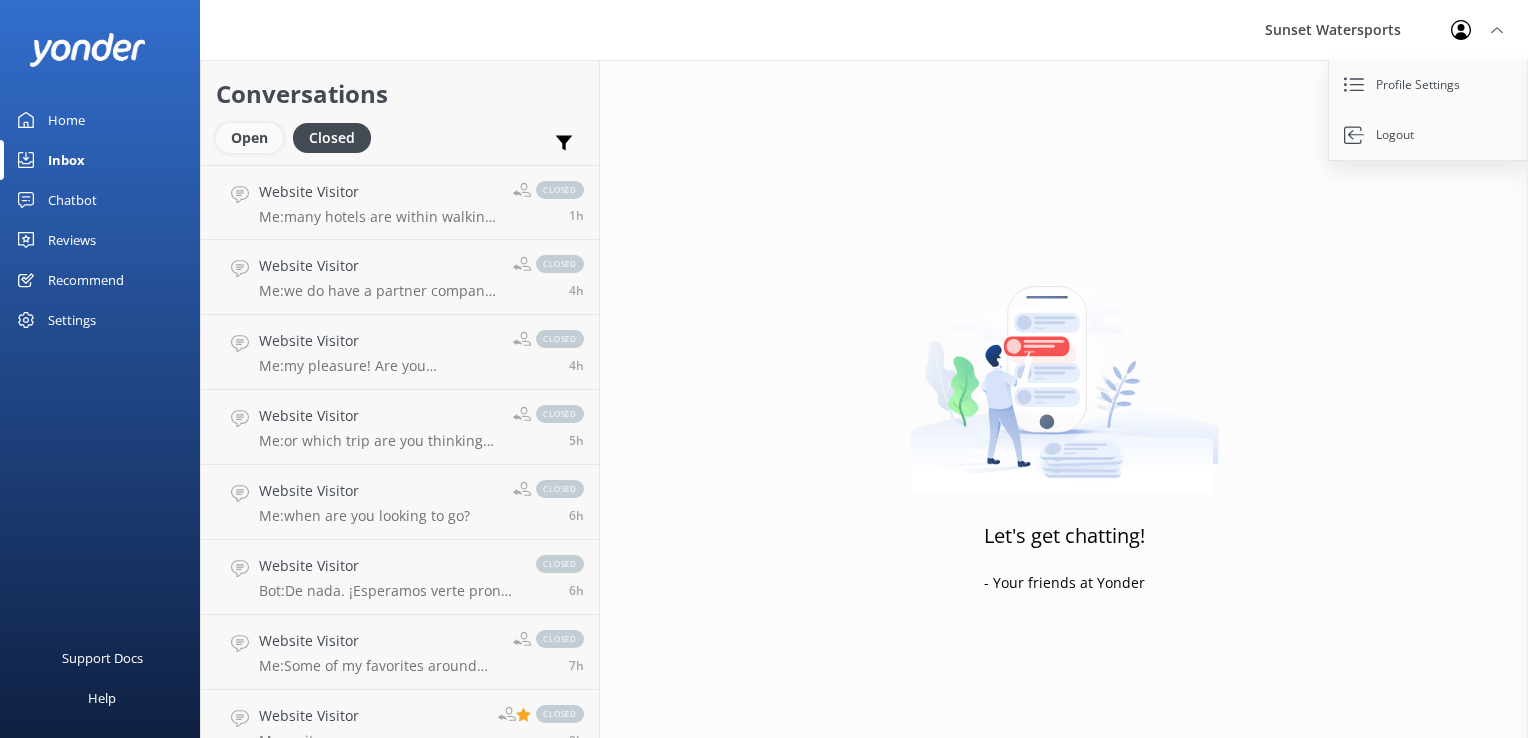 click on "Open" at bounding box center [249, 138] 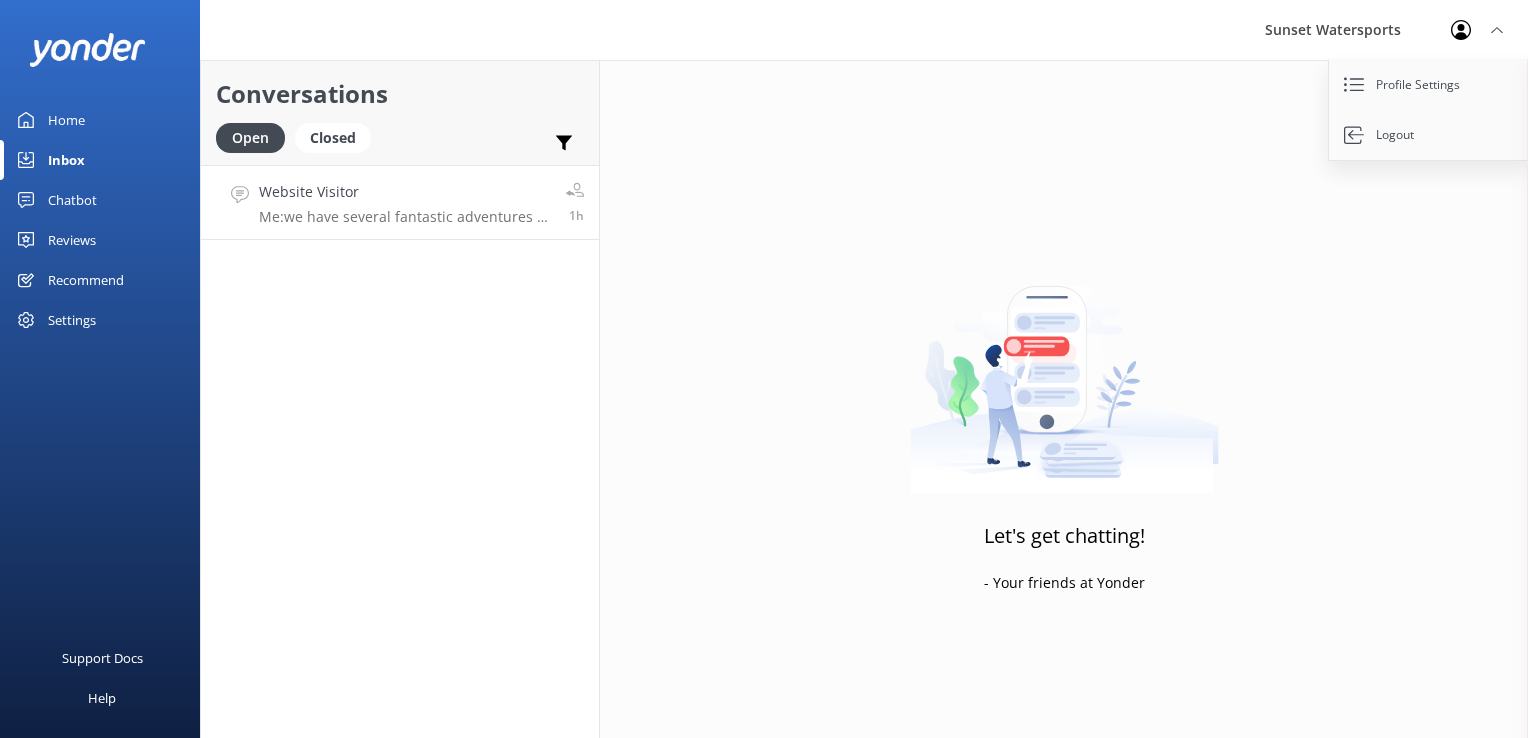 click on "Me:  we have several fantastic adventures to take you out to the Dolphin Playground!" at bounding box center (405, 217) 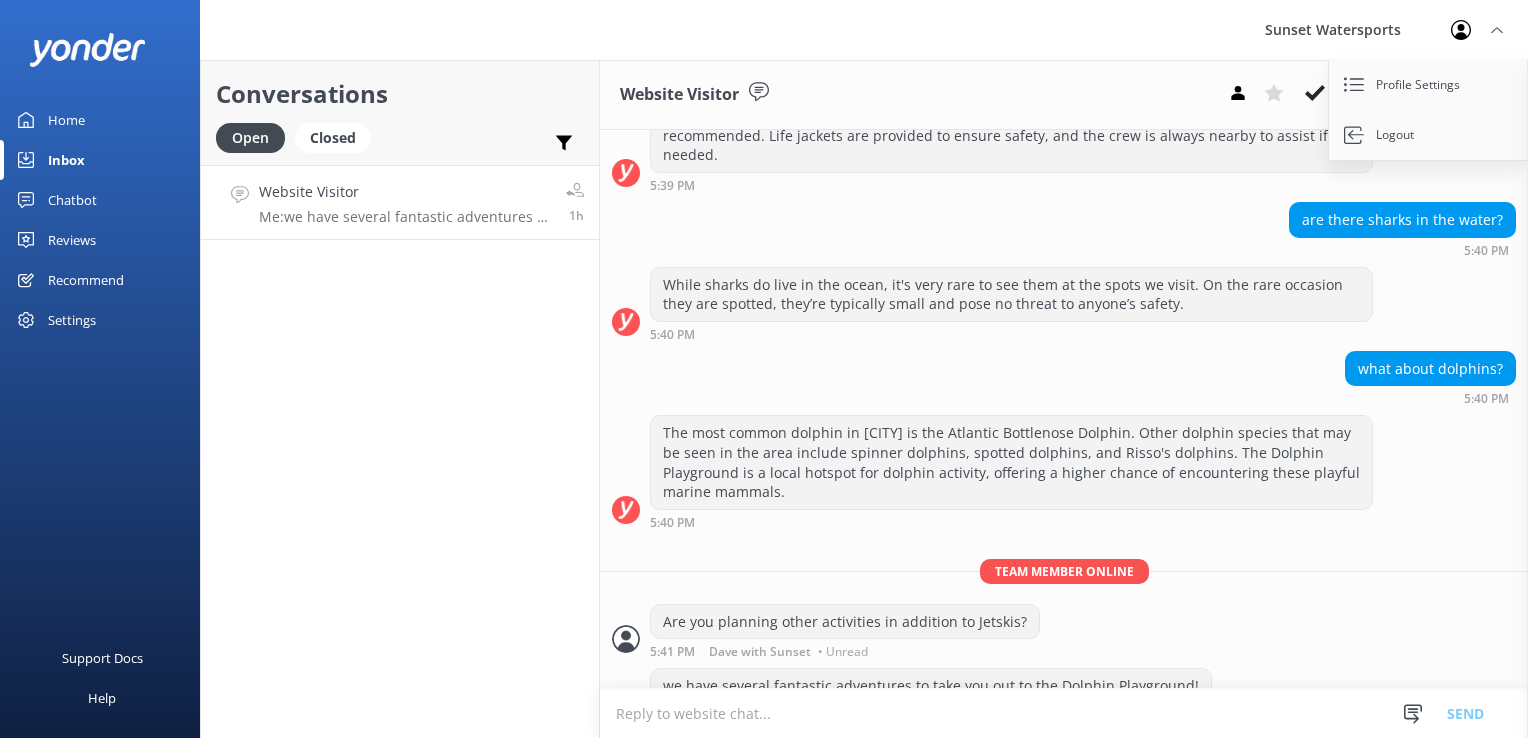 scroll, scrollTop: 317, scrollLeft: 0, axis: vertical 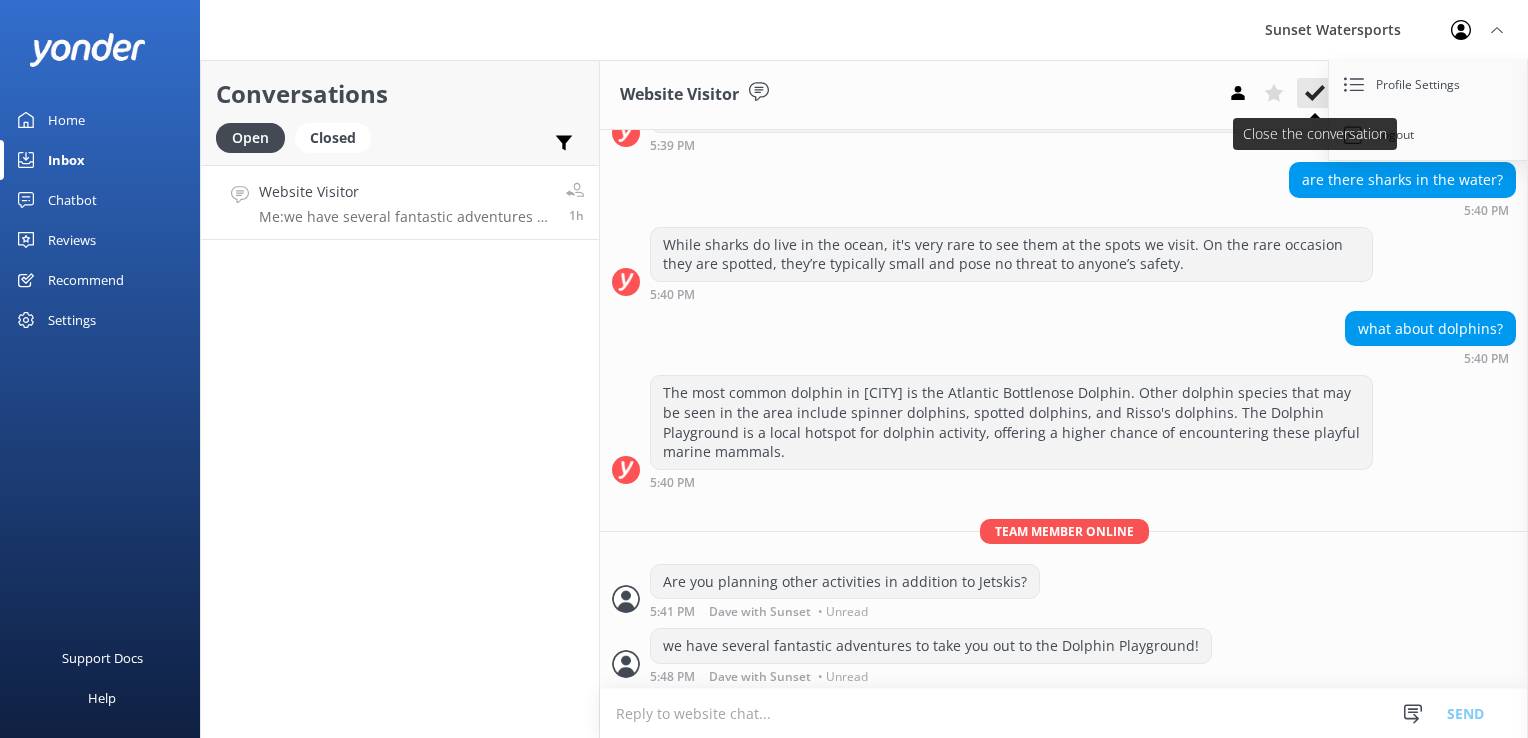 click 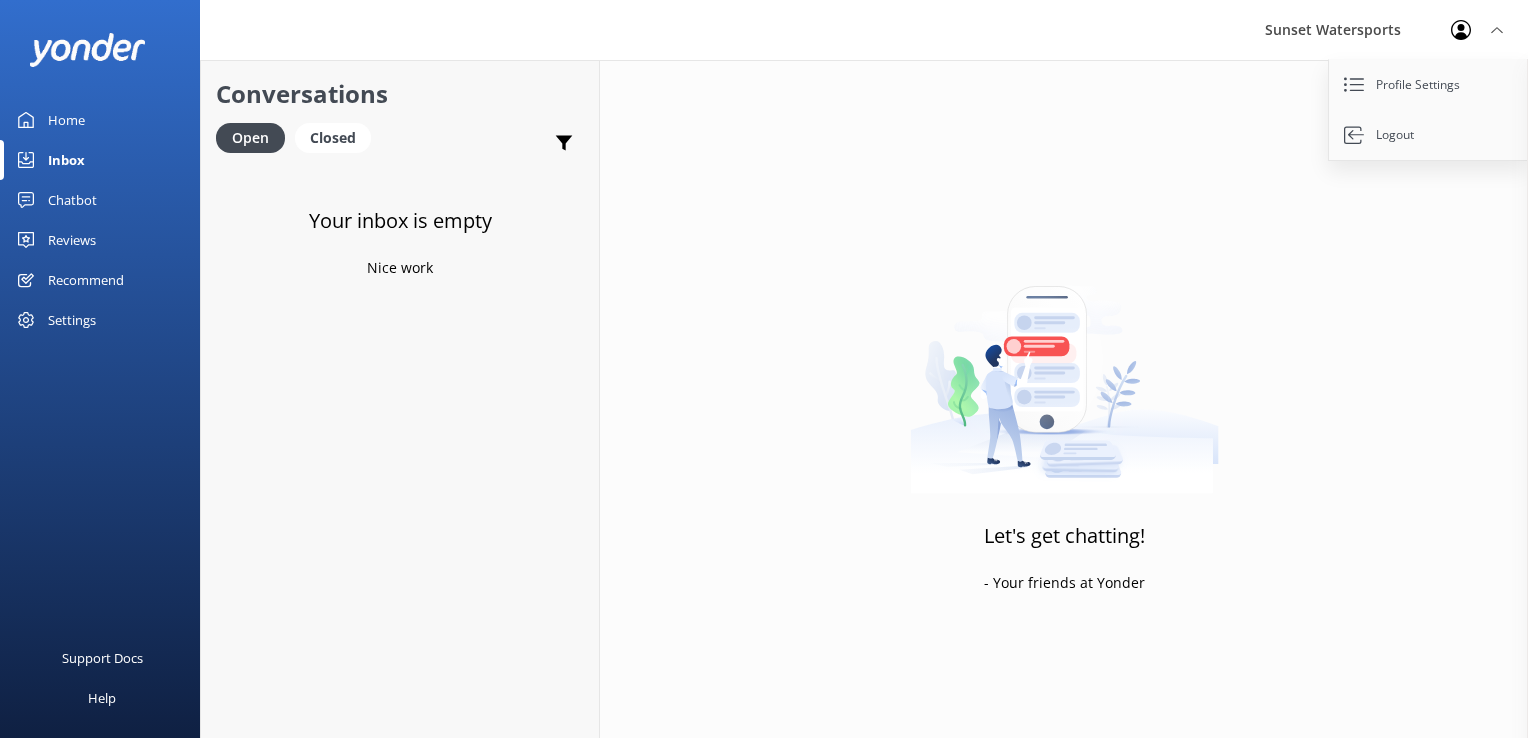 click on "Sunset Watersports Profile Settings Logout" at bounding box center [764, 30] 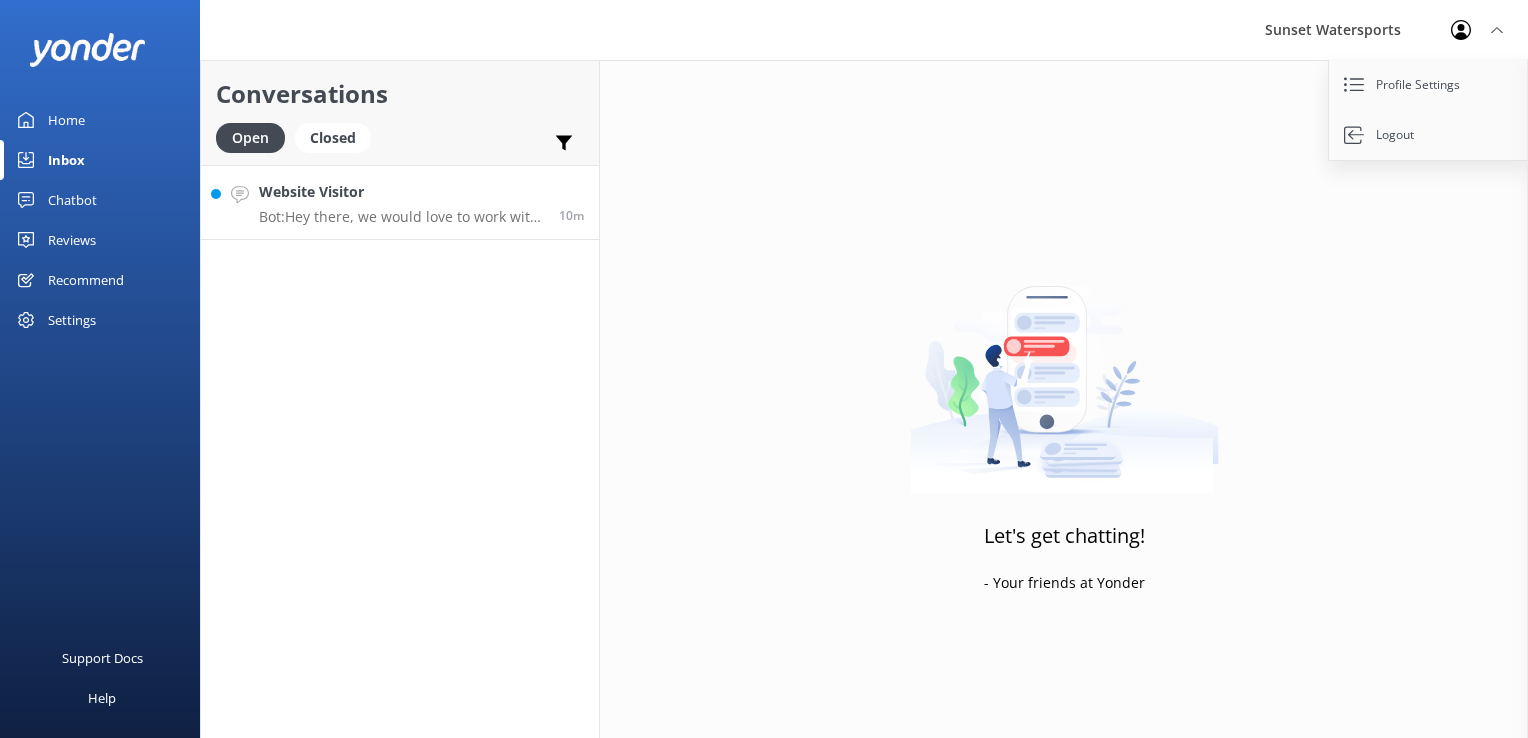 click on "Website Visitor" at bounding box center [401, 192] 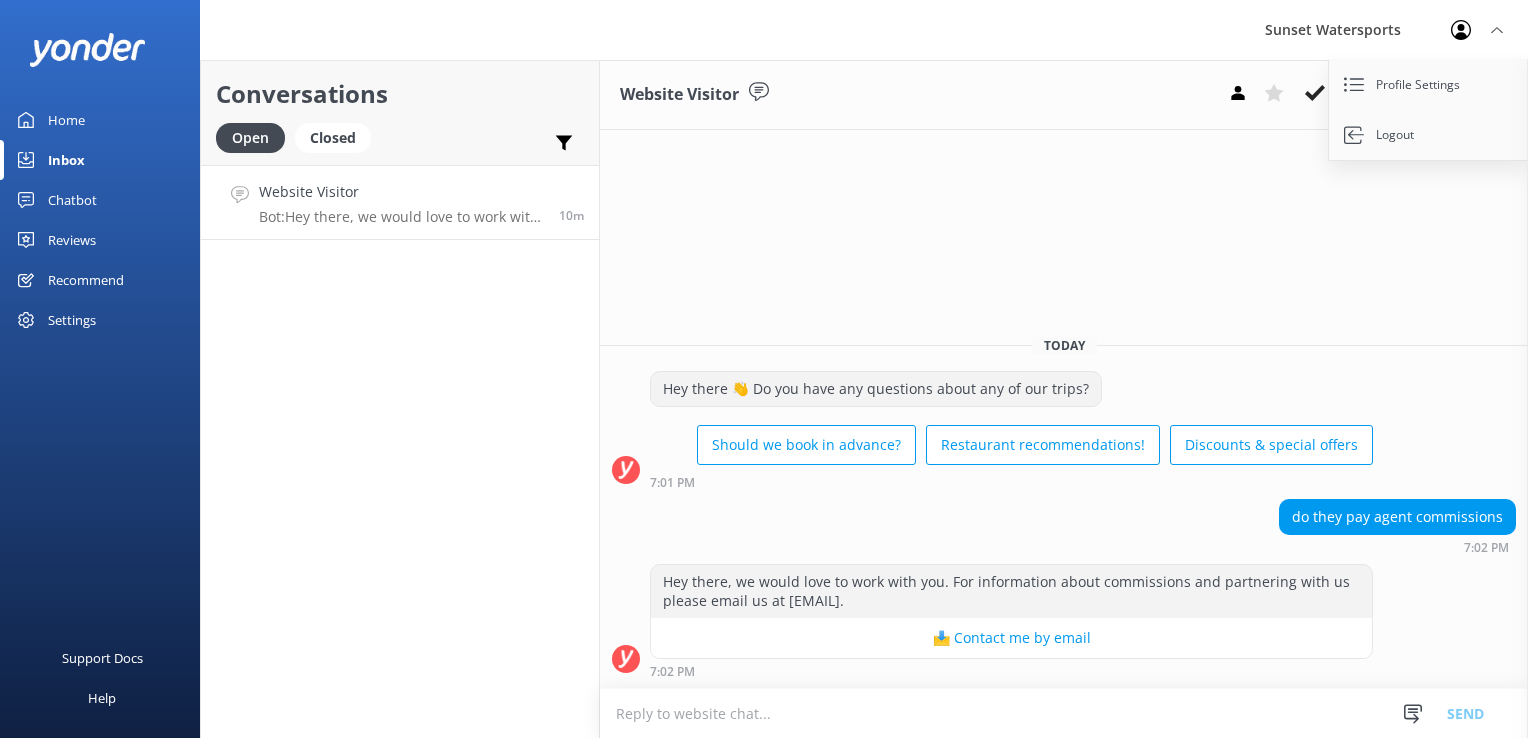 click 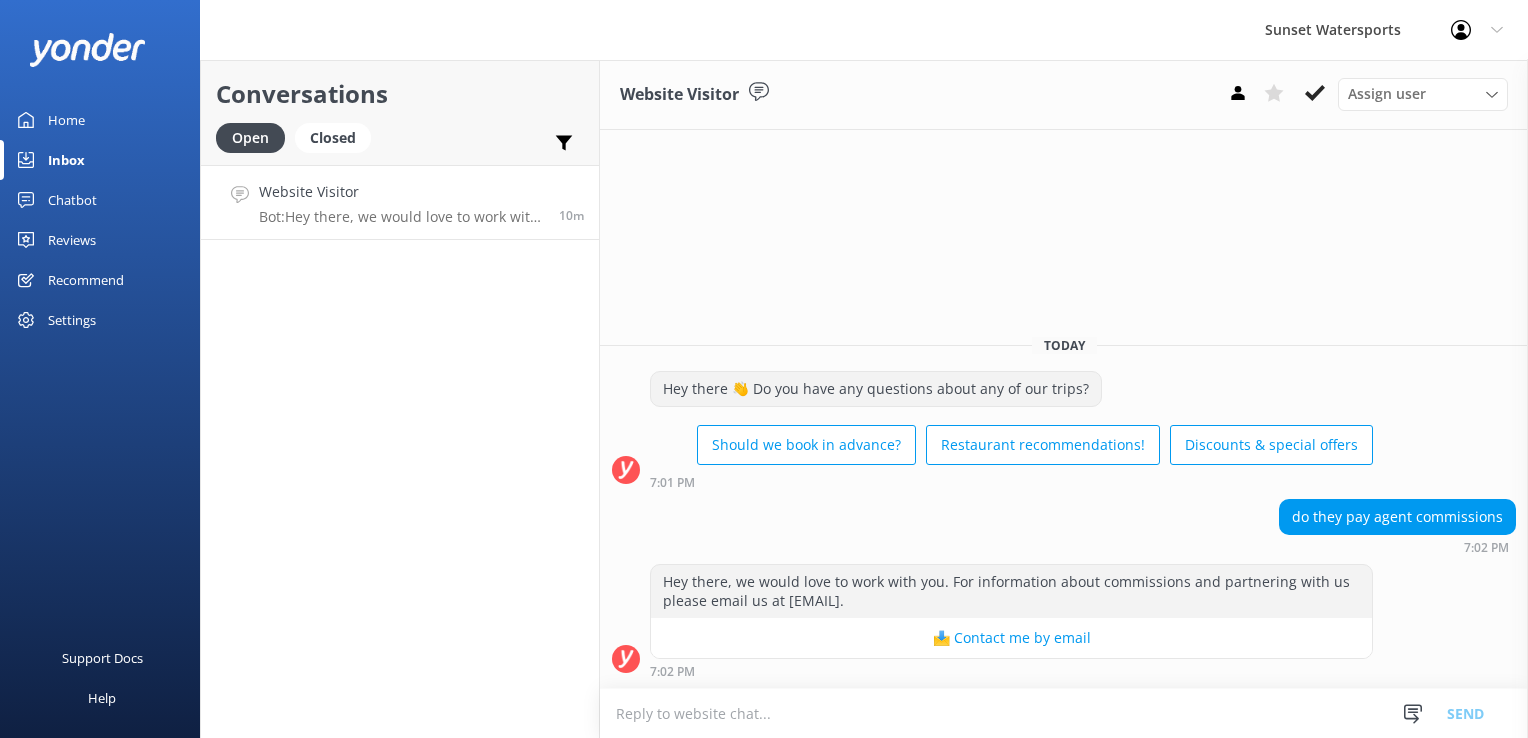 click 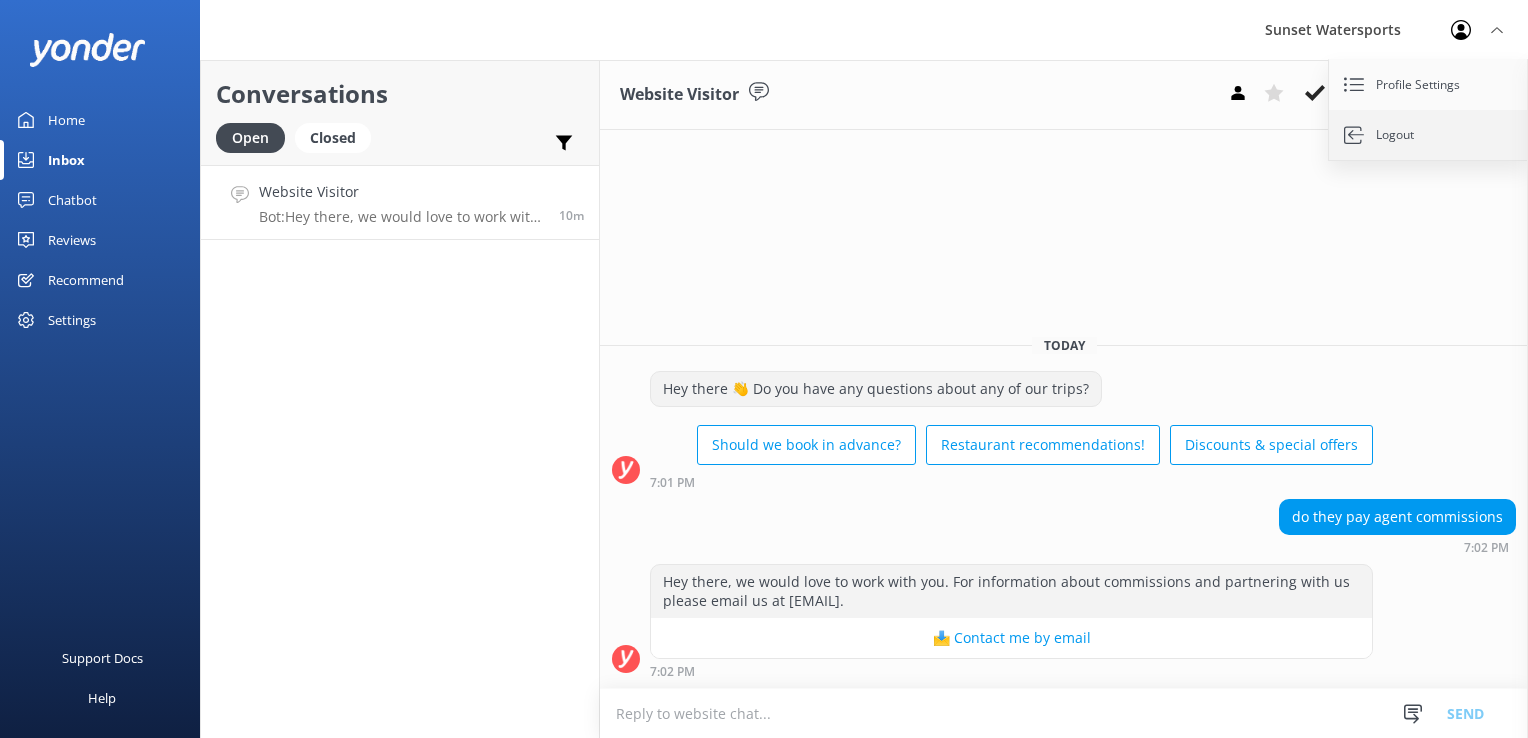 click on "Logout" at bounding box center [1429, 135] 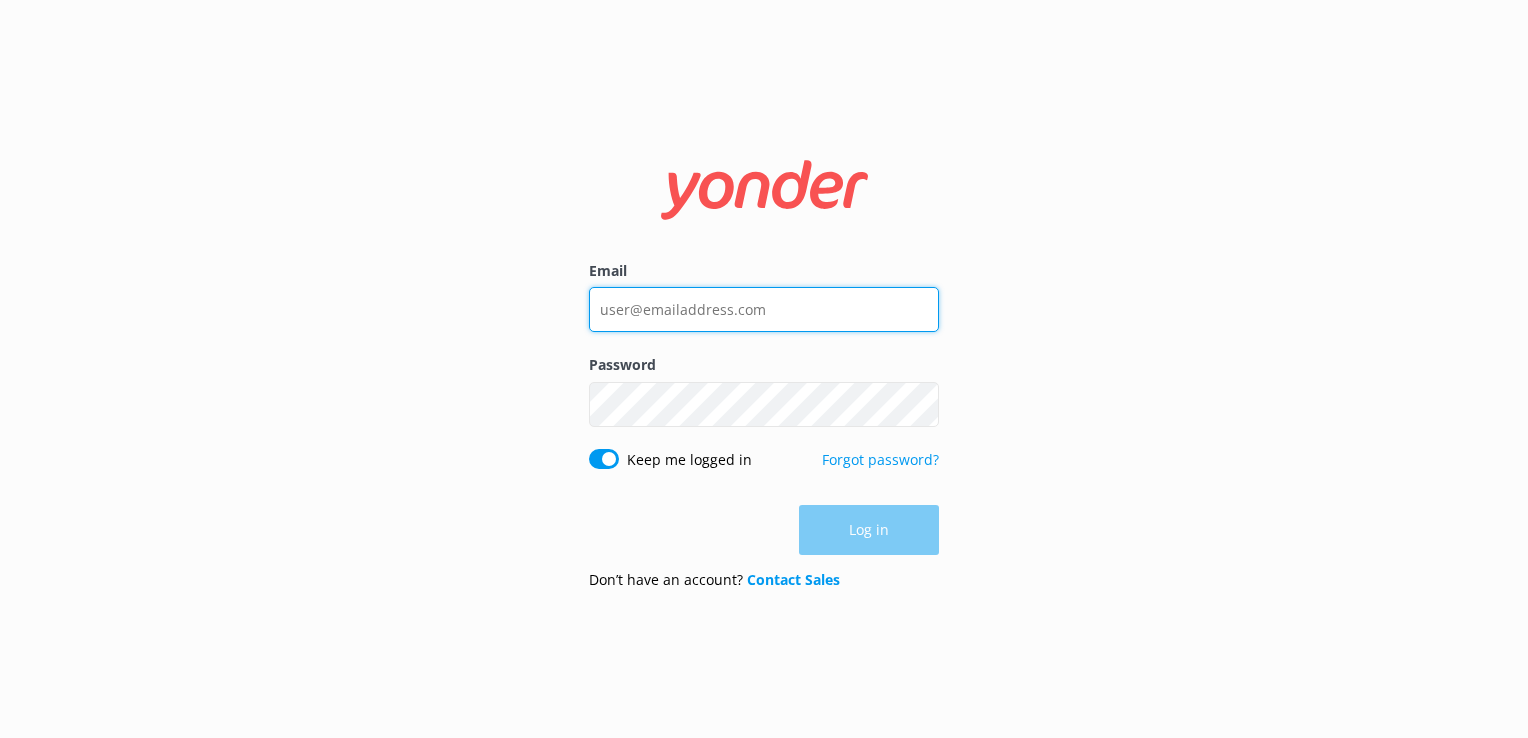 type on "[NAME]@[DOMAIN].com" 